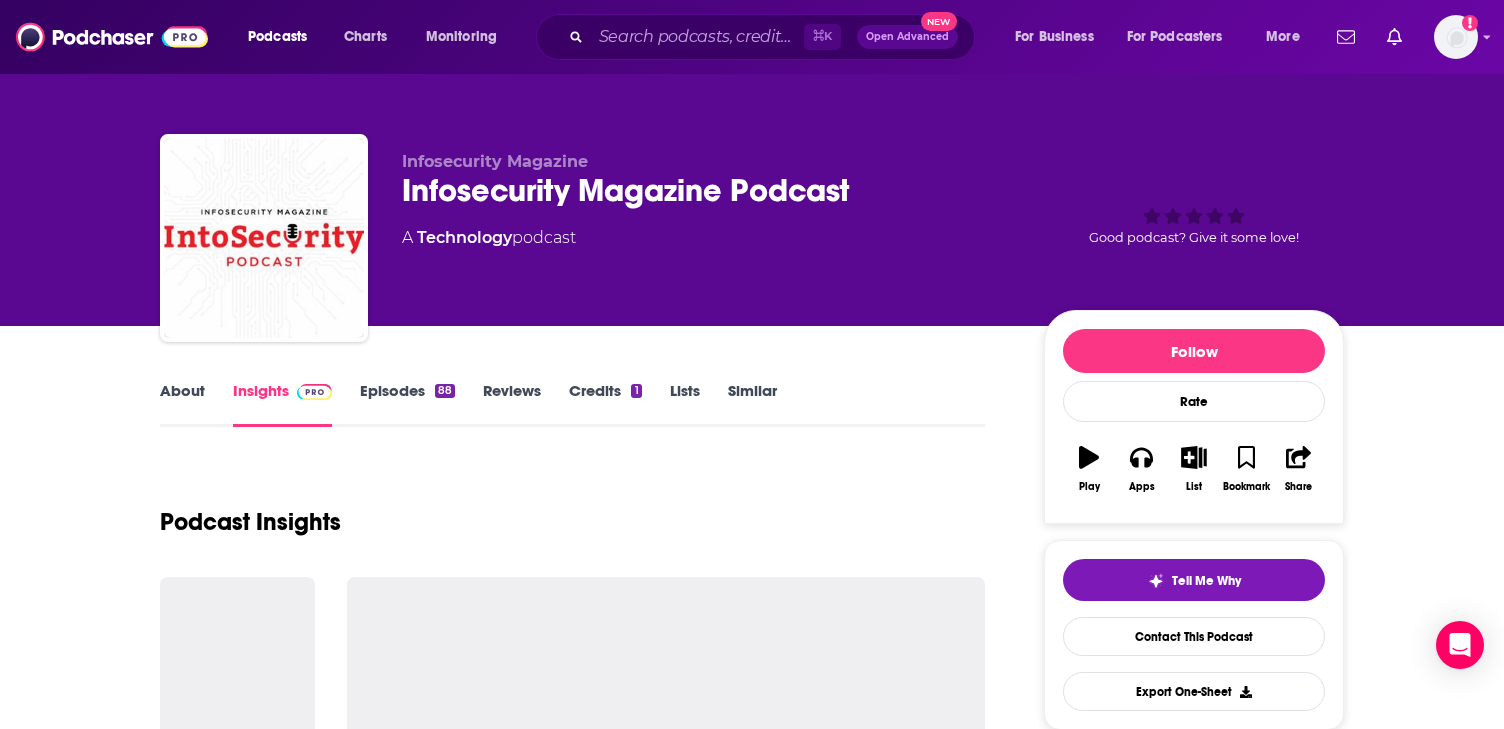 scroll, scrollTop: 263, scrollLeft: 0, axis: vertical 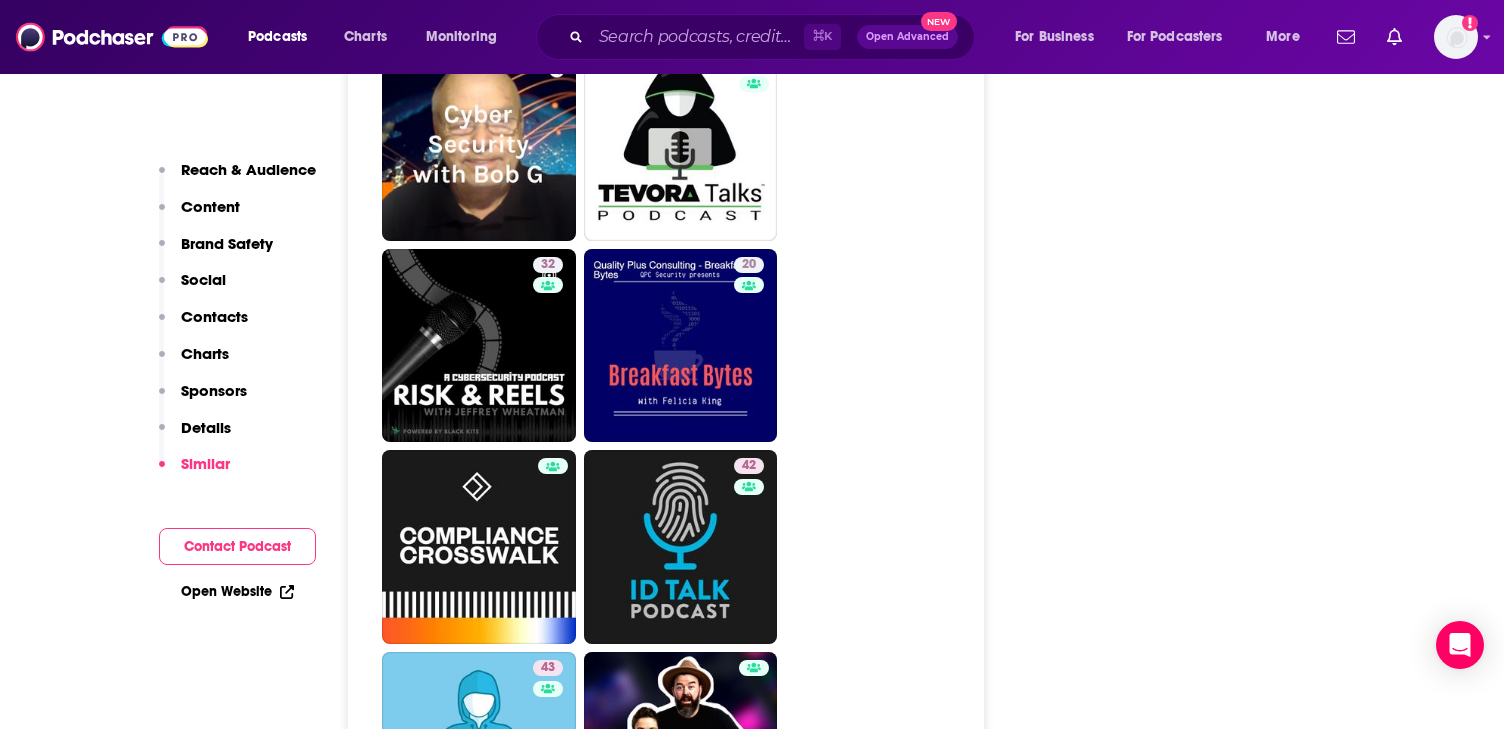 click on "Contacts" at bounding box center (214, 316) 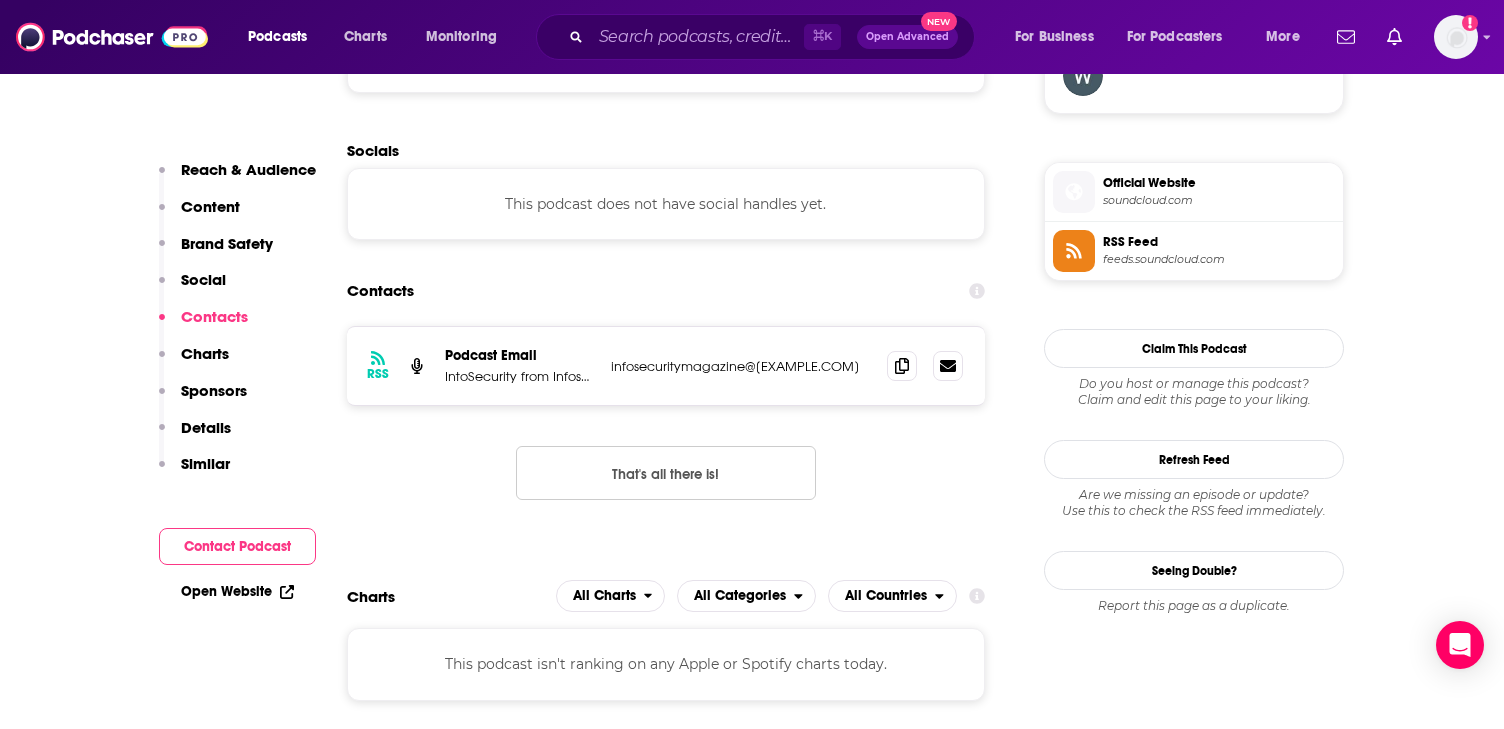 scroll, scrollTop: 1531, scrollLeft: 0, axis: vertical 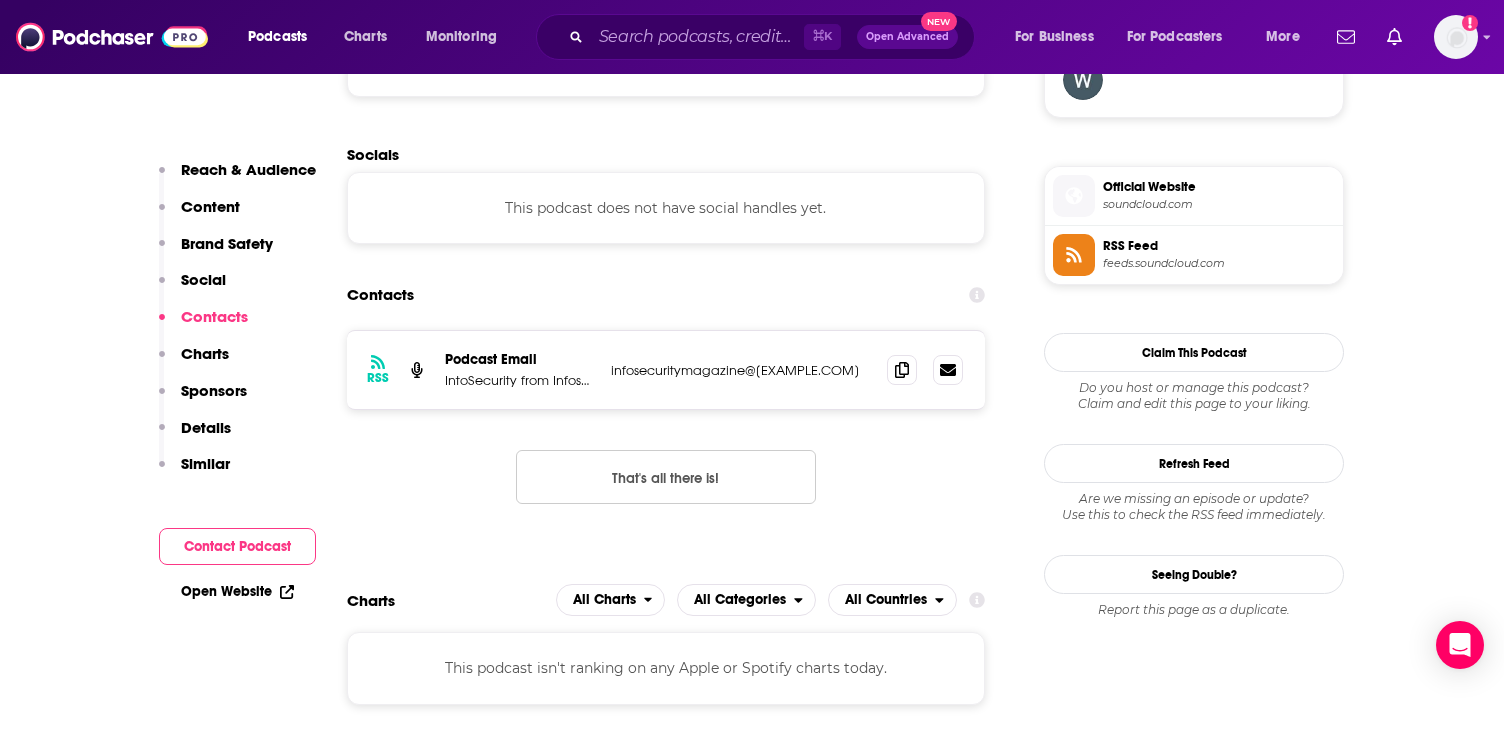 click on "Reach & Audience Content Brand Safety Social Contacts Charts Sponsors Details Similar" at bounding box center (237, 325) 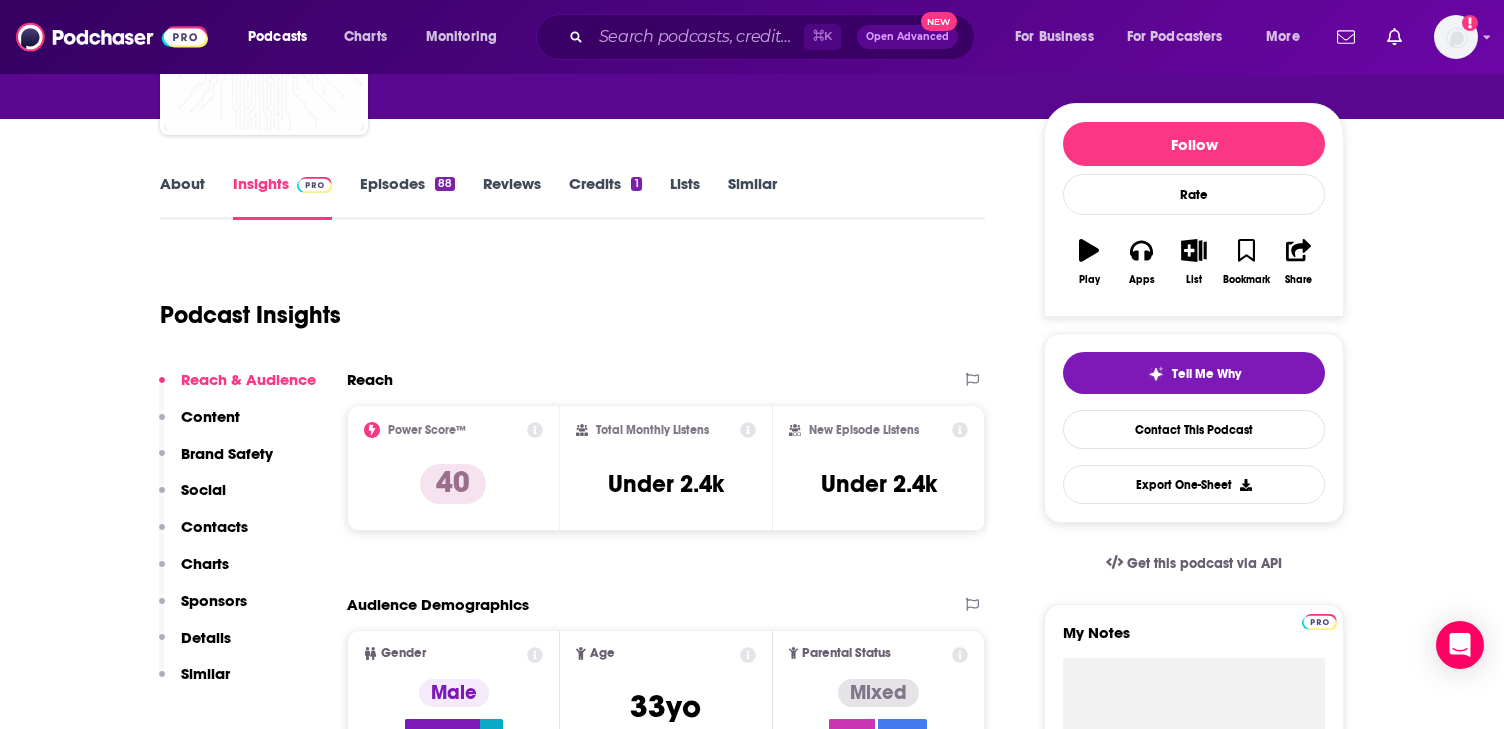 scroll, scrollTop: 171, scrollLeft: 0, axis: vertical 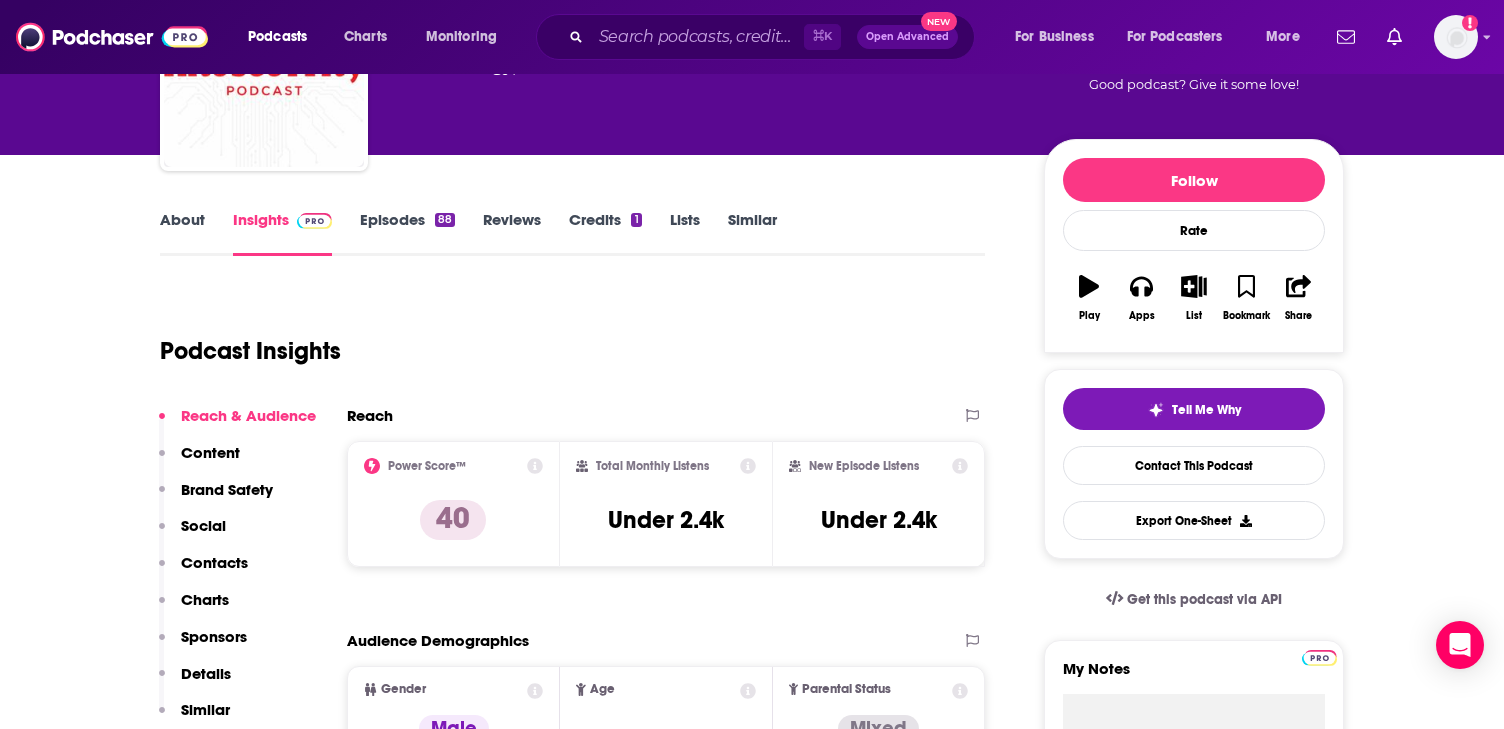 click on "Episodes 88" at bounding box center [407, 233] 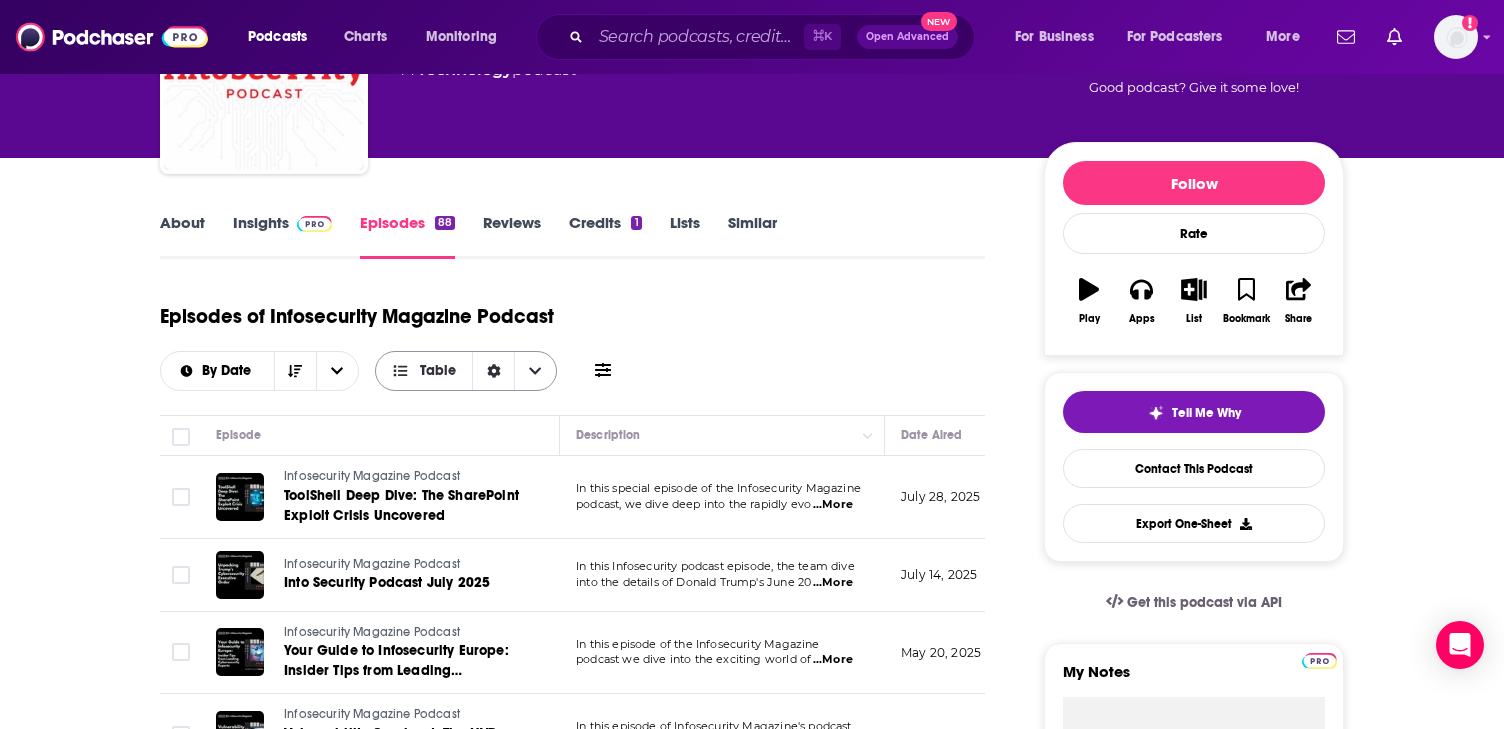 scroll, scrollTop: 40, scrollLeft: 0, axis: vertical 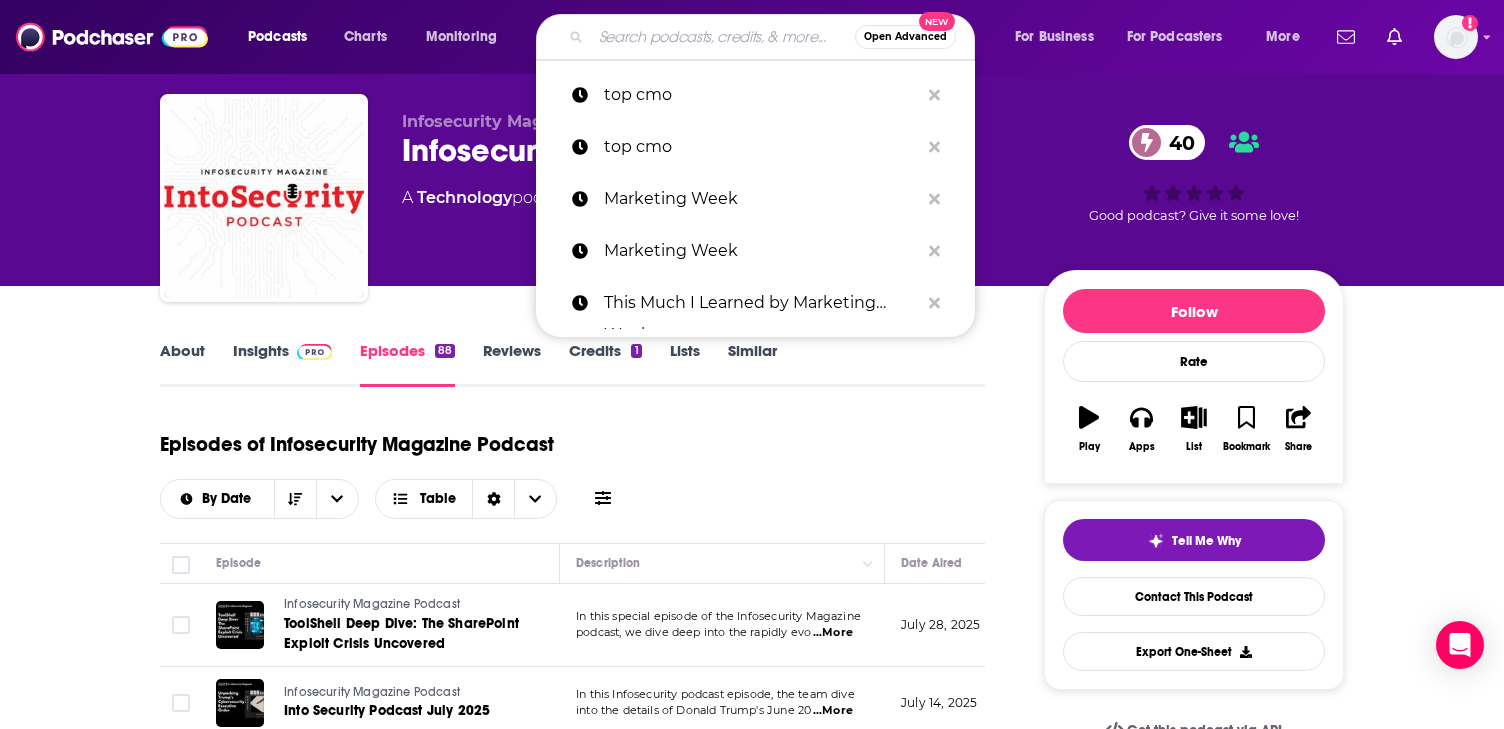 click at bounding box center (723, 37) 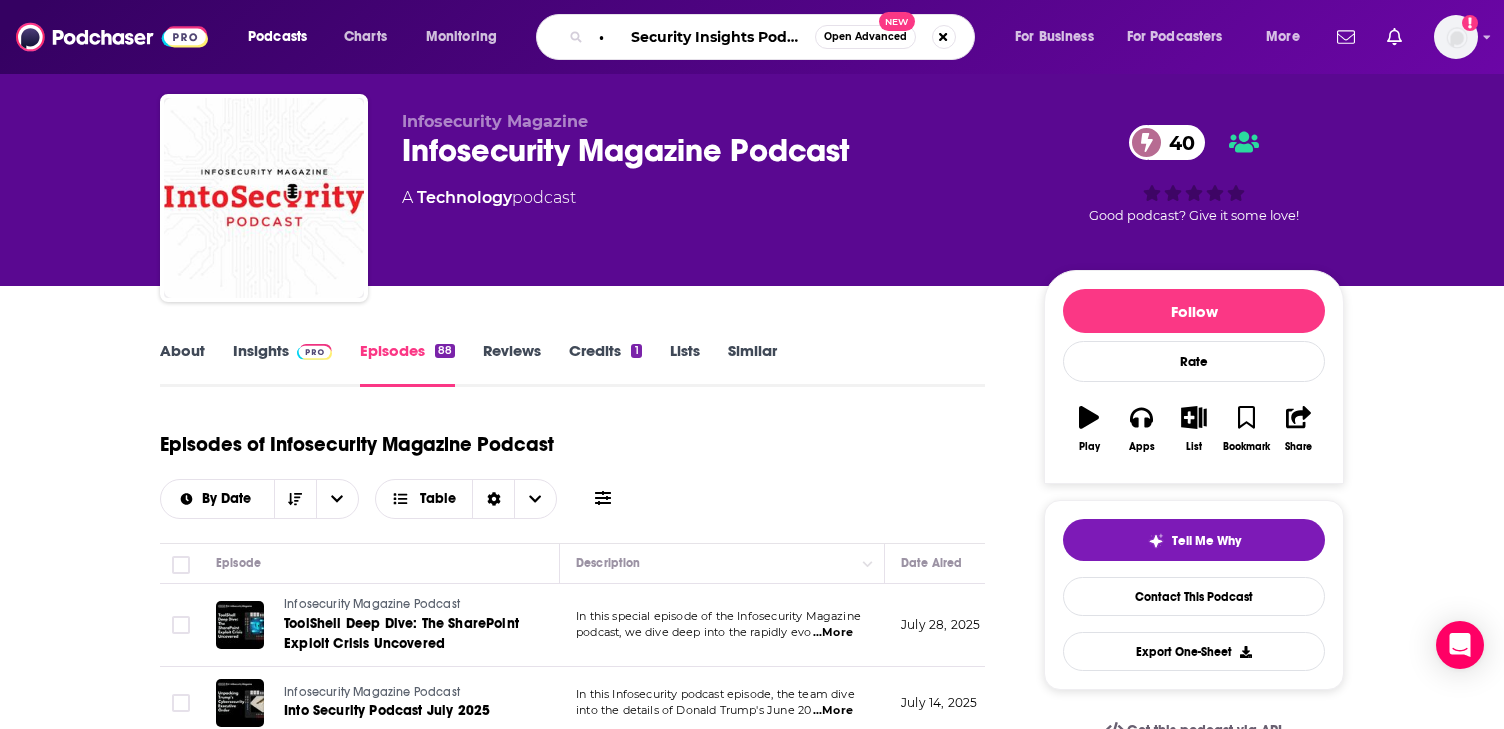 scroll, scrollTop: 0, scrollLeft: 16, axis: horizontal 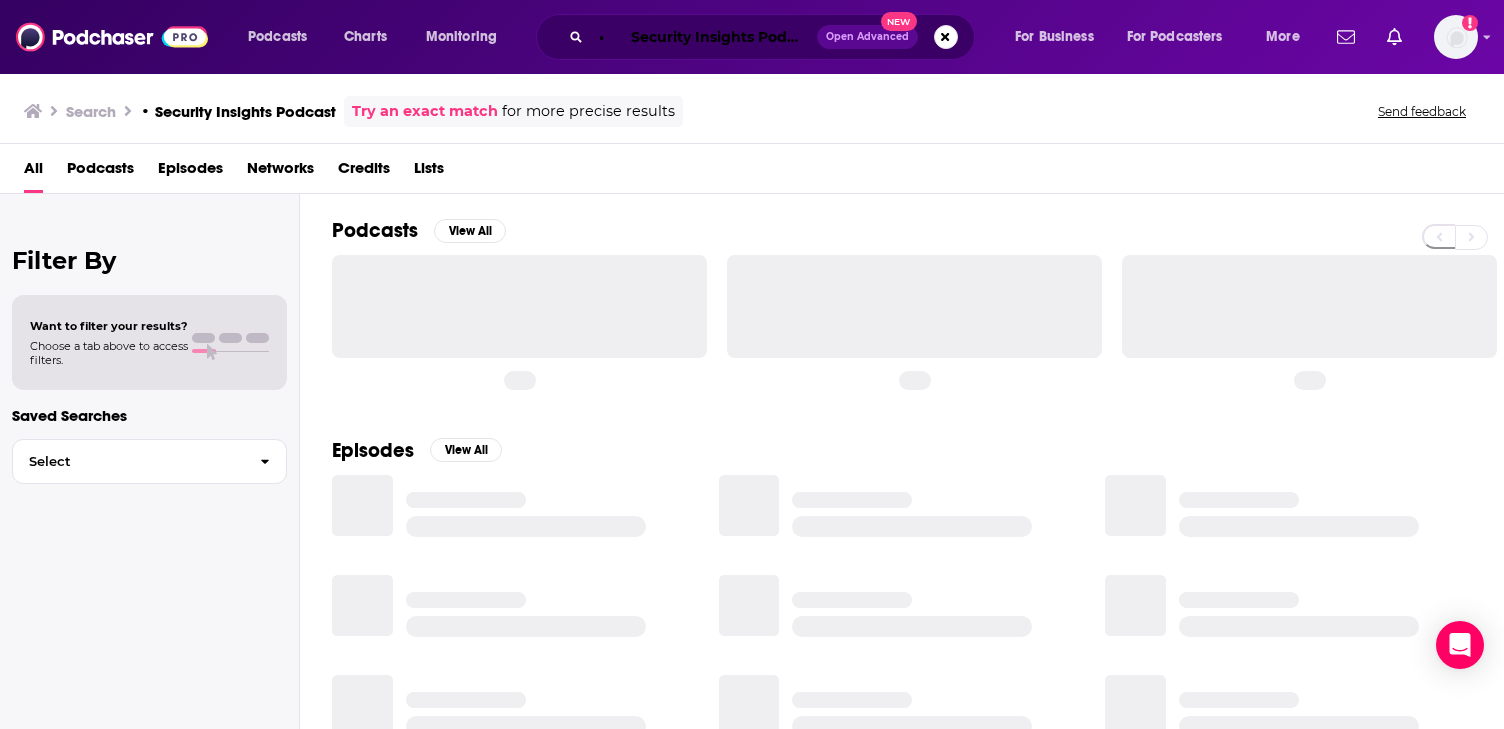 click on "•	Security Insights Podcast" at bounding box center (704, 37) 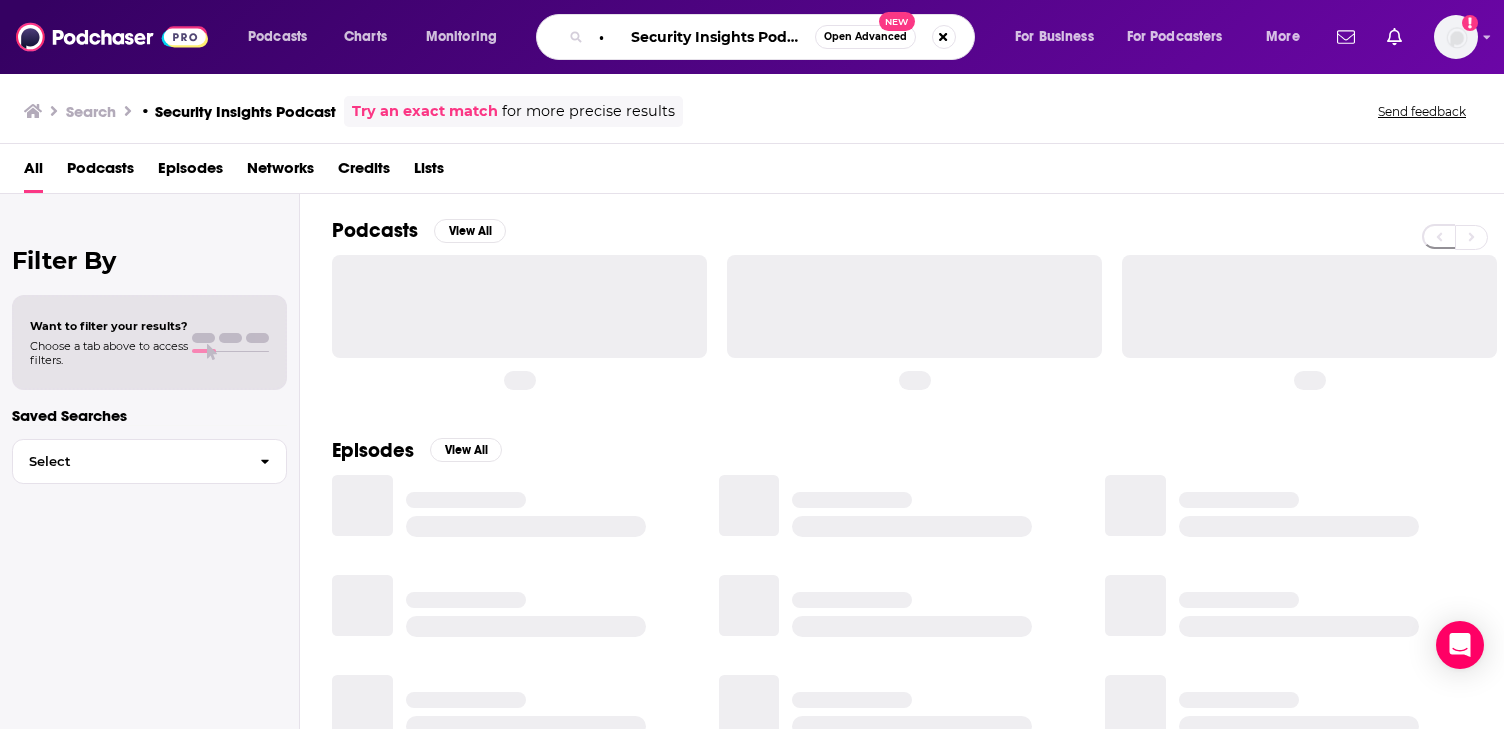 drag, startPoint x: 630, startPoint y: 40, endPoint x: 580, endPoint y: 40, distance: 50 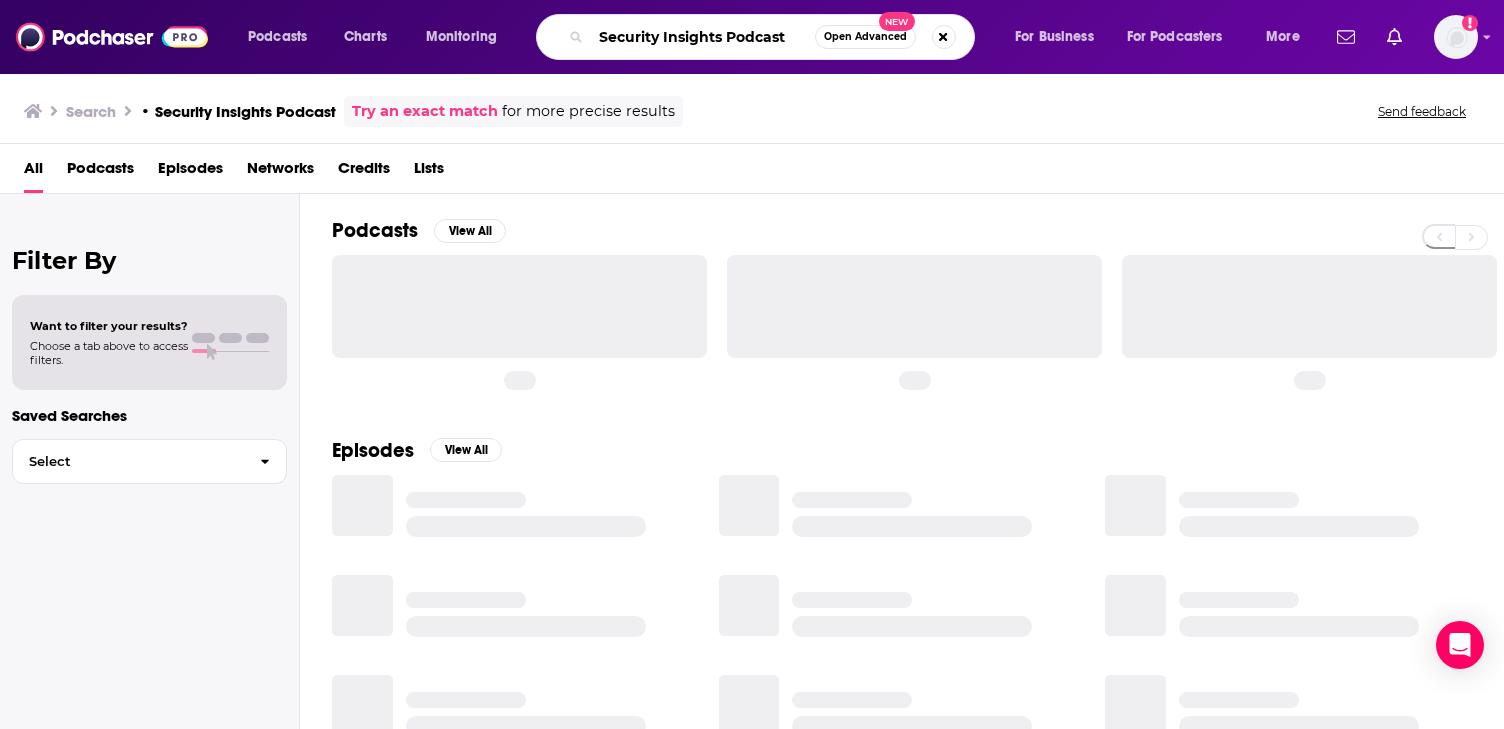 type on "Security Insights Podcast" 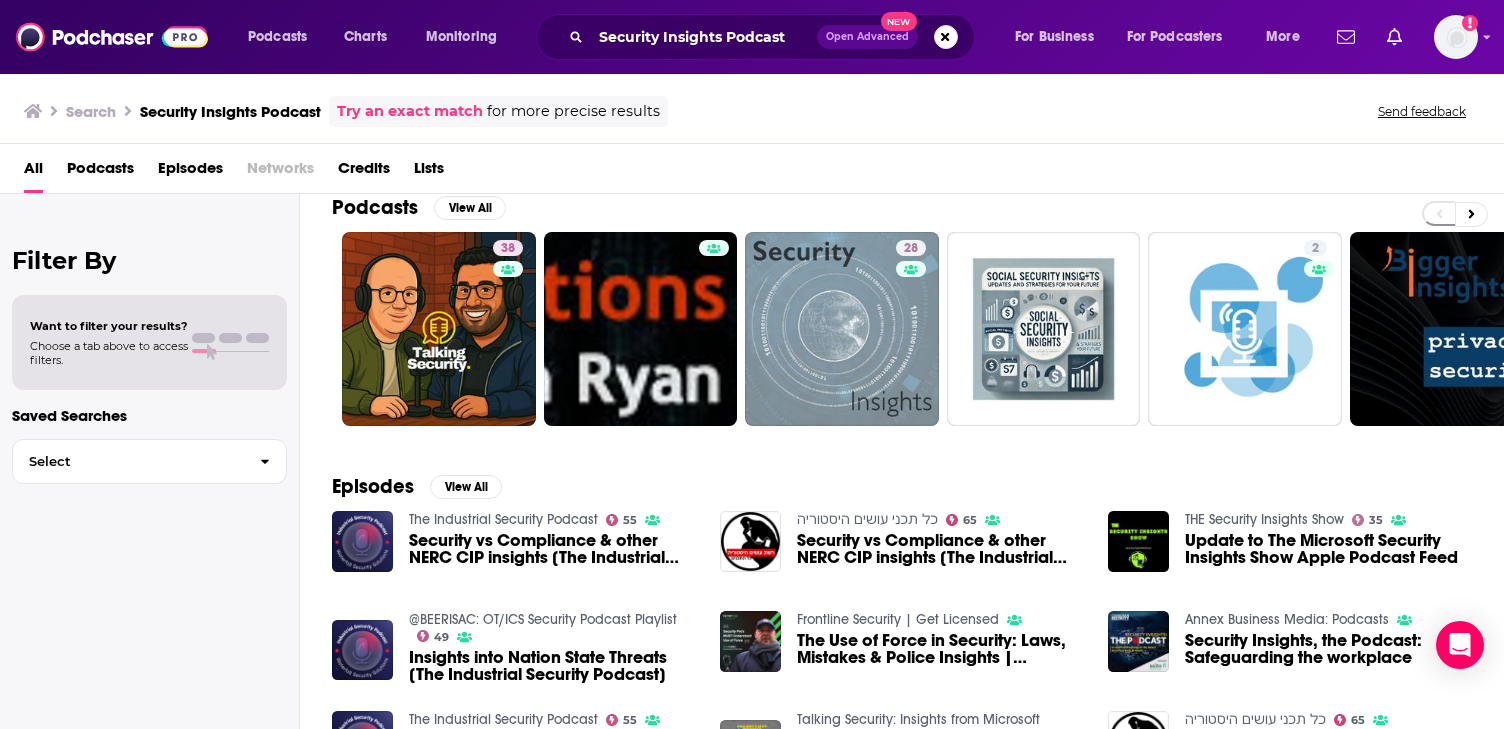 scroll, scrollTop: 0, scrollLeft: 0, axis: both 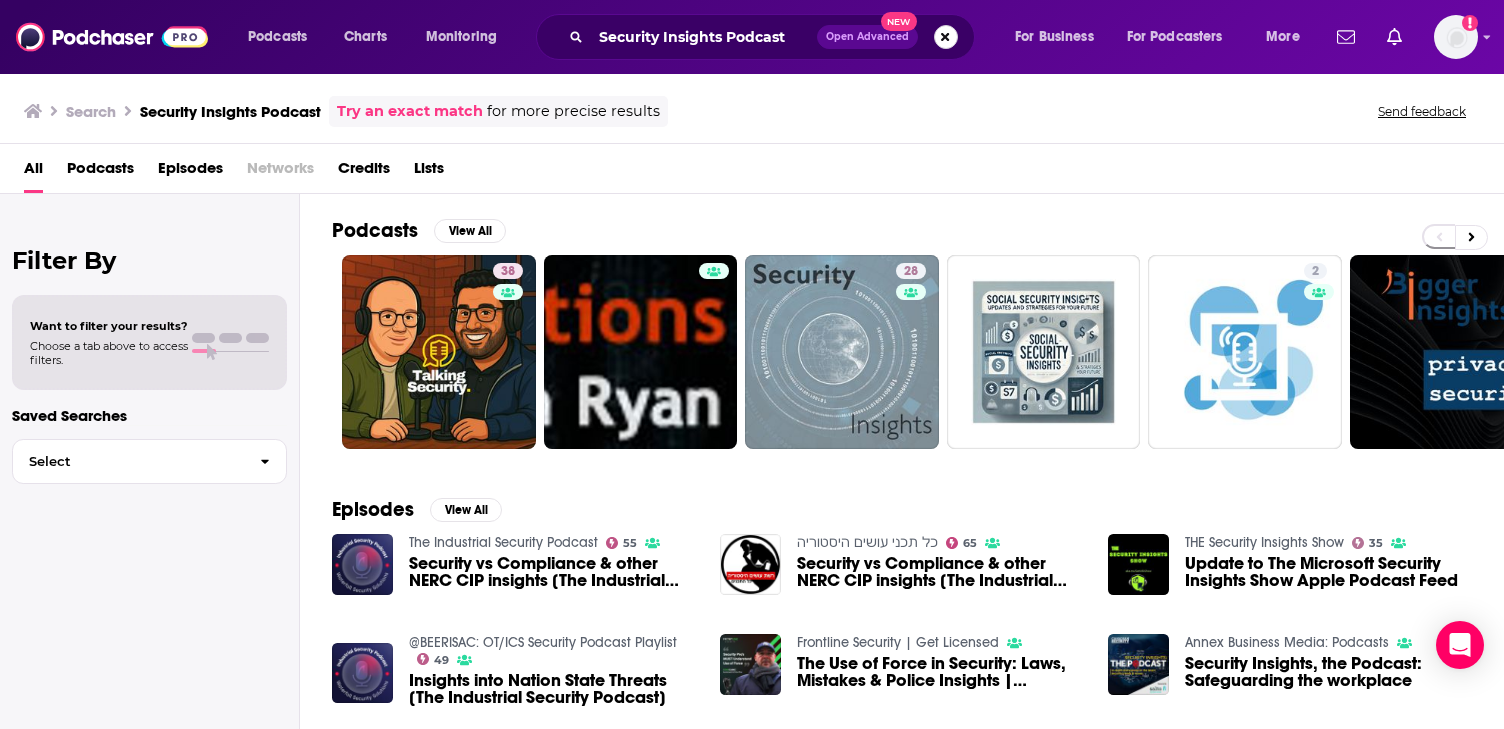 click at bounding box center (946, 37) 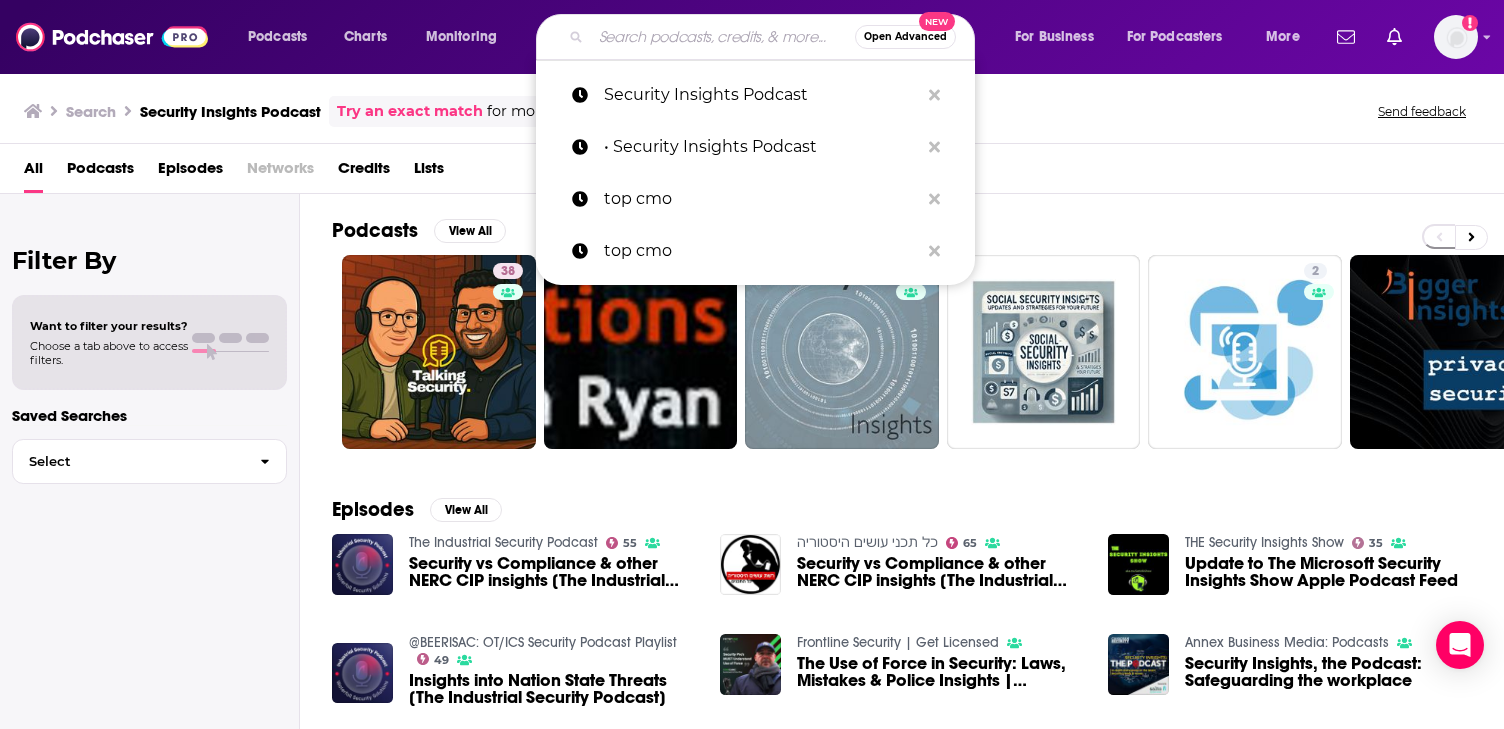 paste on "•	Cybersecurity Sessions Podcast" 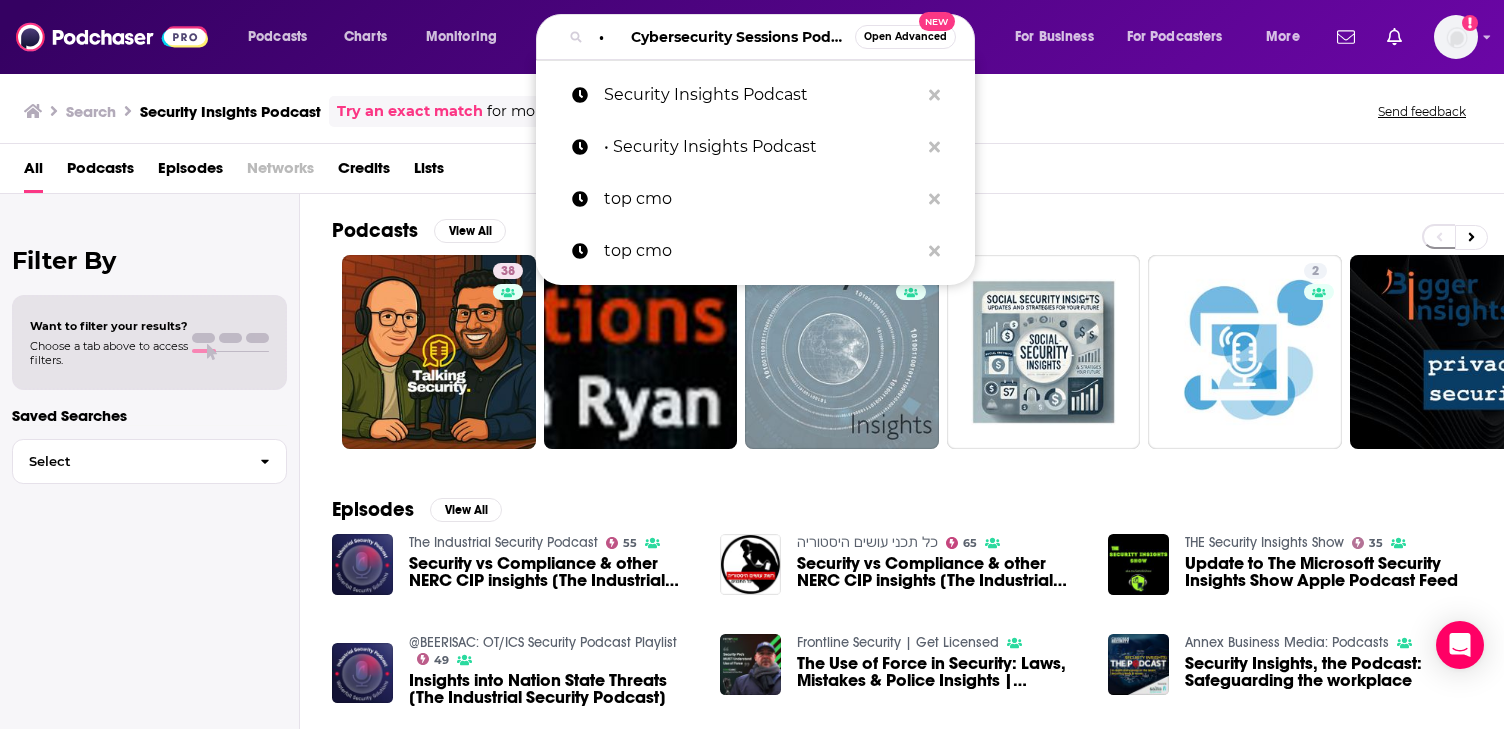 scroll, scrollTop: 0, scrollLeft: 62, axis: horizontal 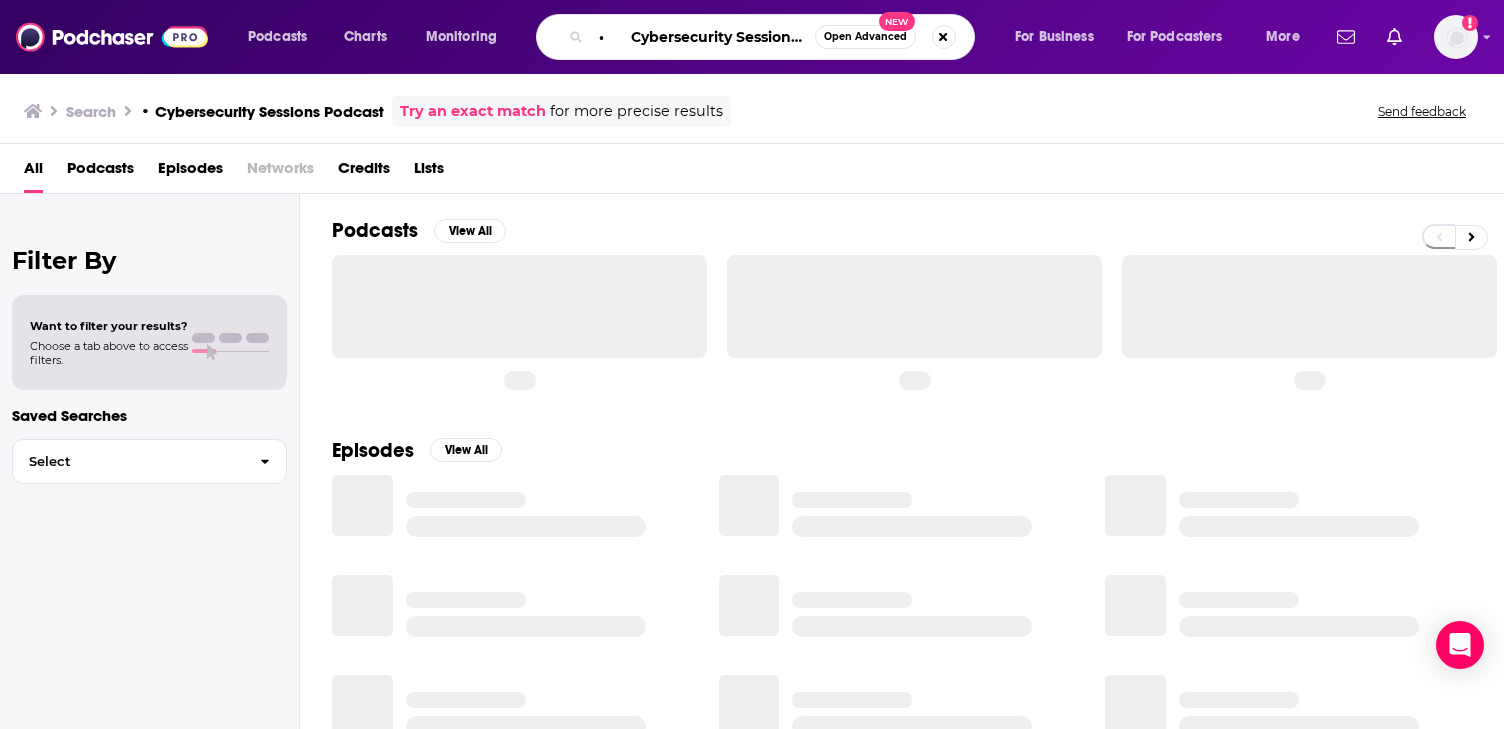 drag, startPoint x: 631, startPoint y: 38, endPoint x: 571, endPoint y: 39, distance: 60.00833 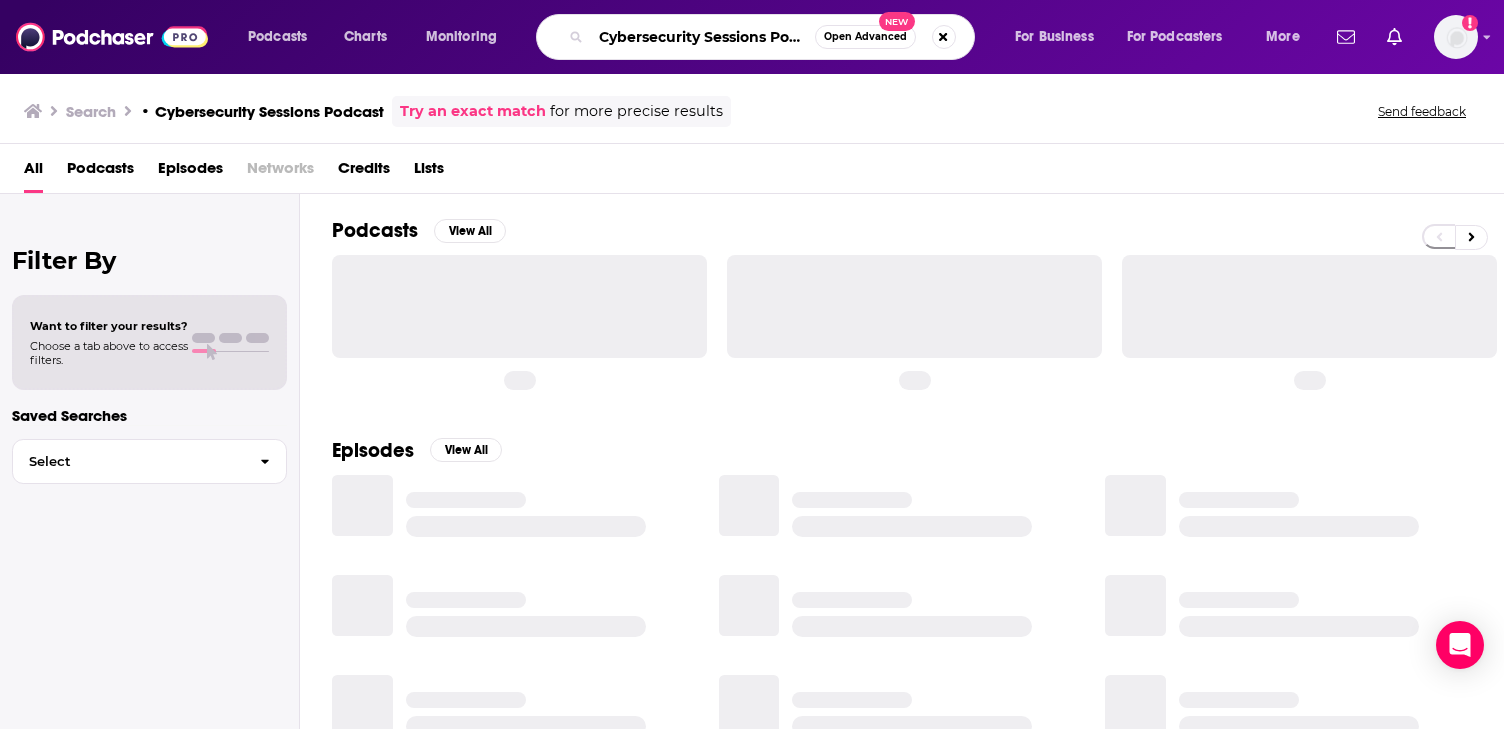 click on "Cybersecurity Sessions Podcast" at bounding box center (703, 37) 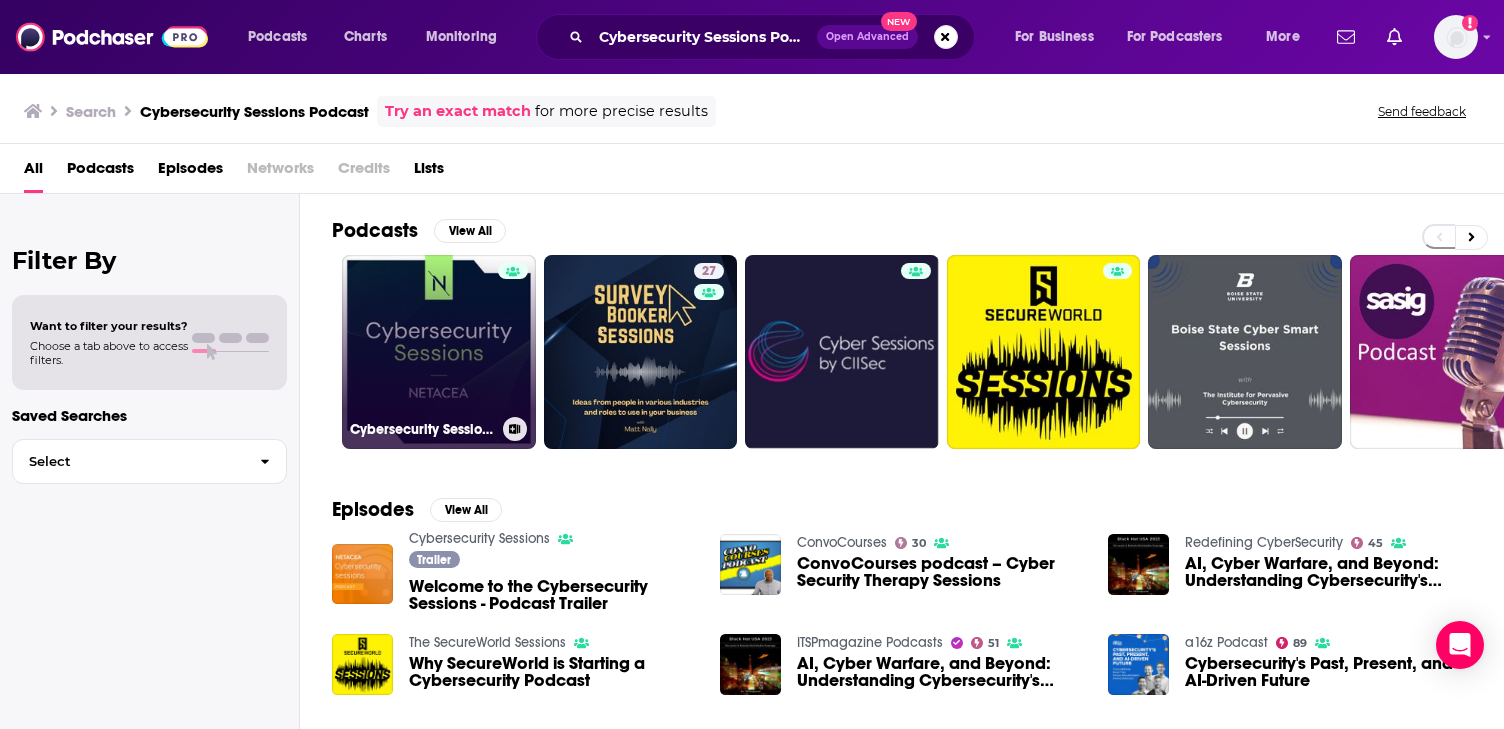 click on "Cybersecurity Sessions" at bounding box center (439, 352) 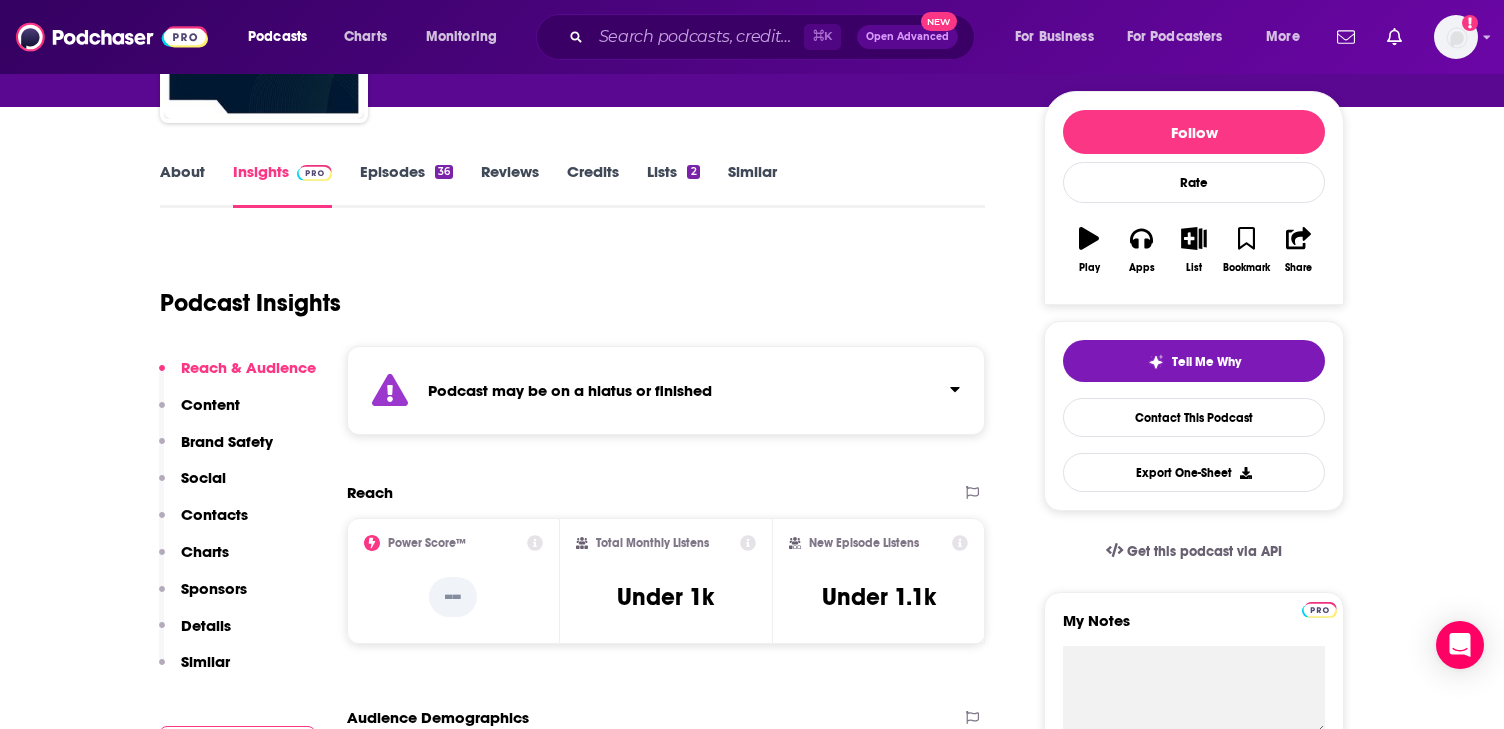 scroll, scrollTop: 224, scrollLeft: 0, axis: vertical 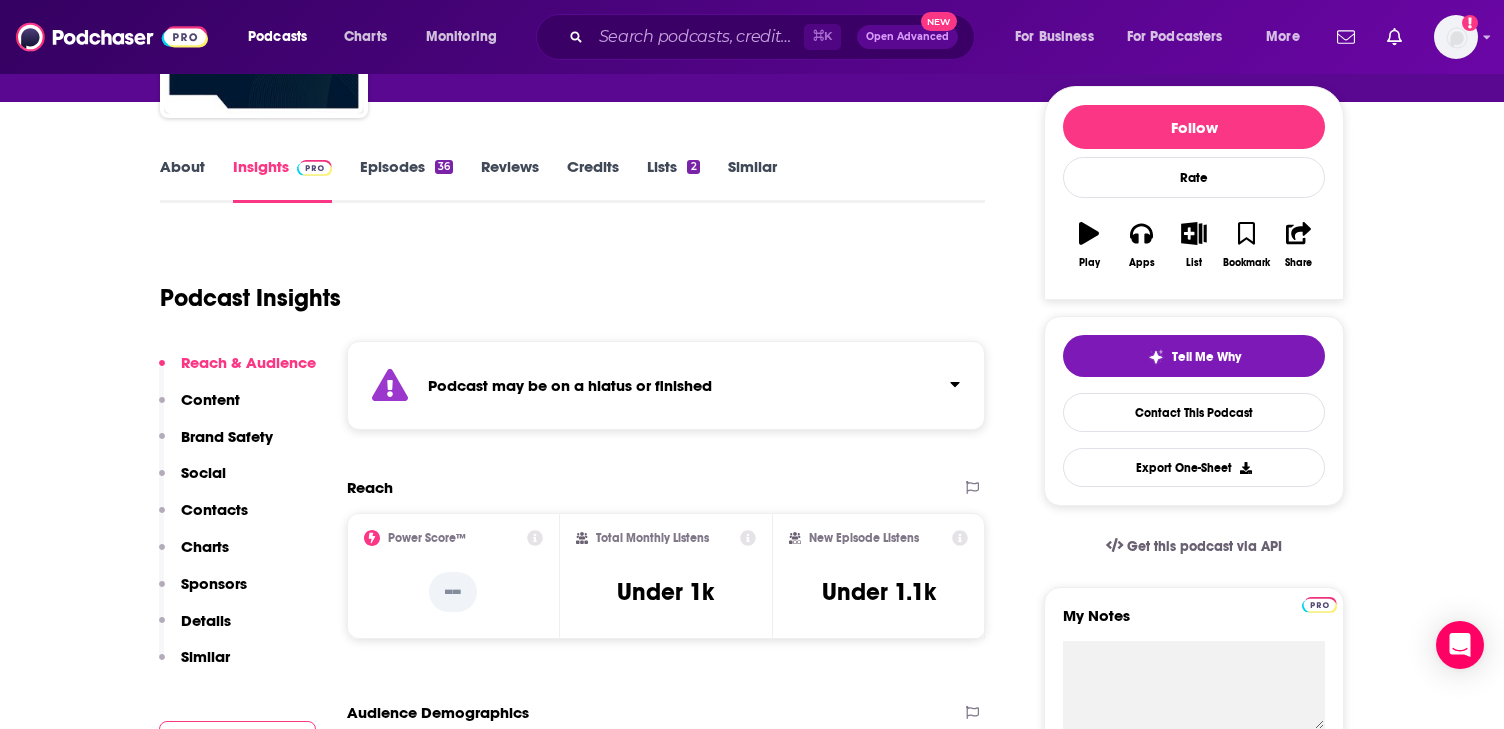 click on "About" at bounding box center (182, 180) 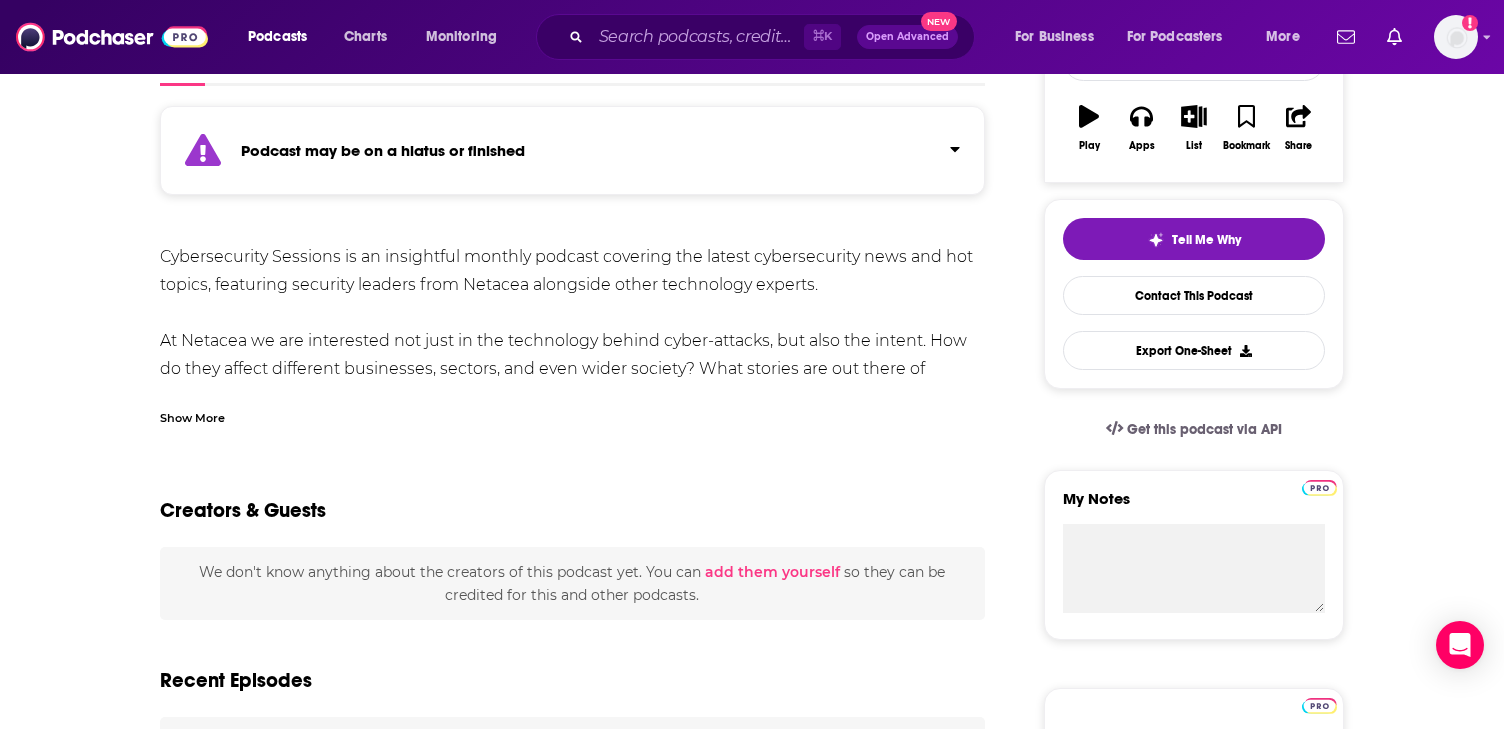 scroll, scrollTop: 152, scrollLeft: 0, axis: vertical 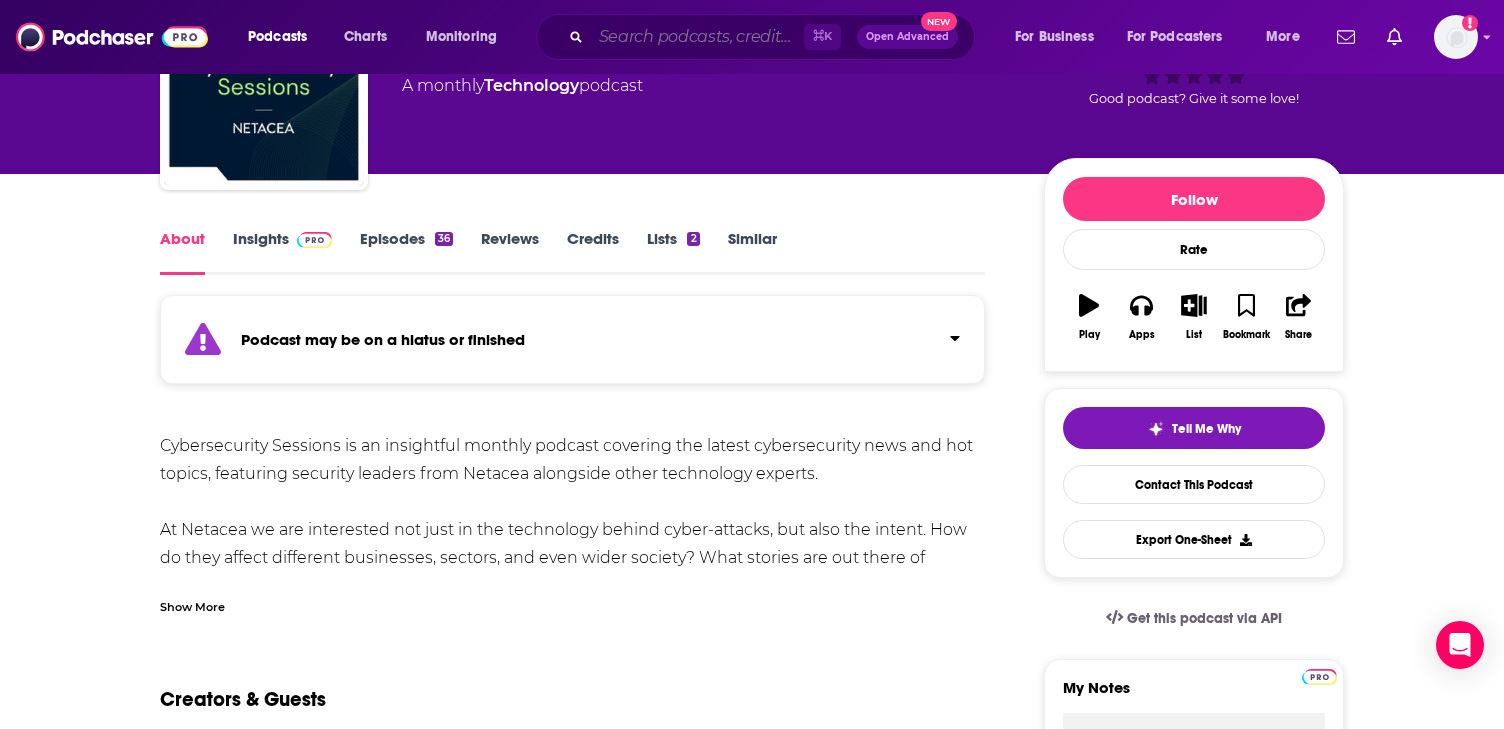 click at bounding box center (697, 37) 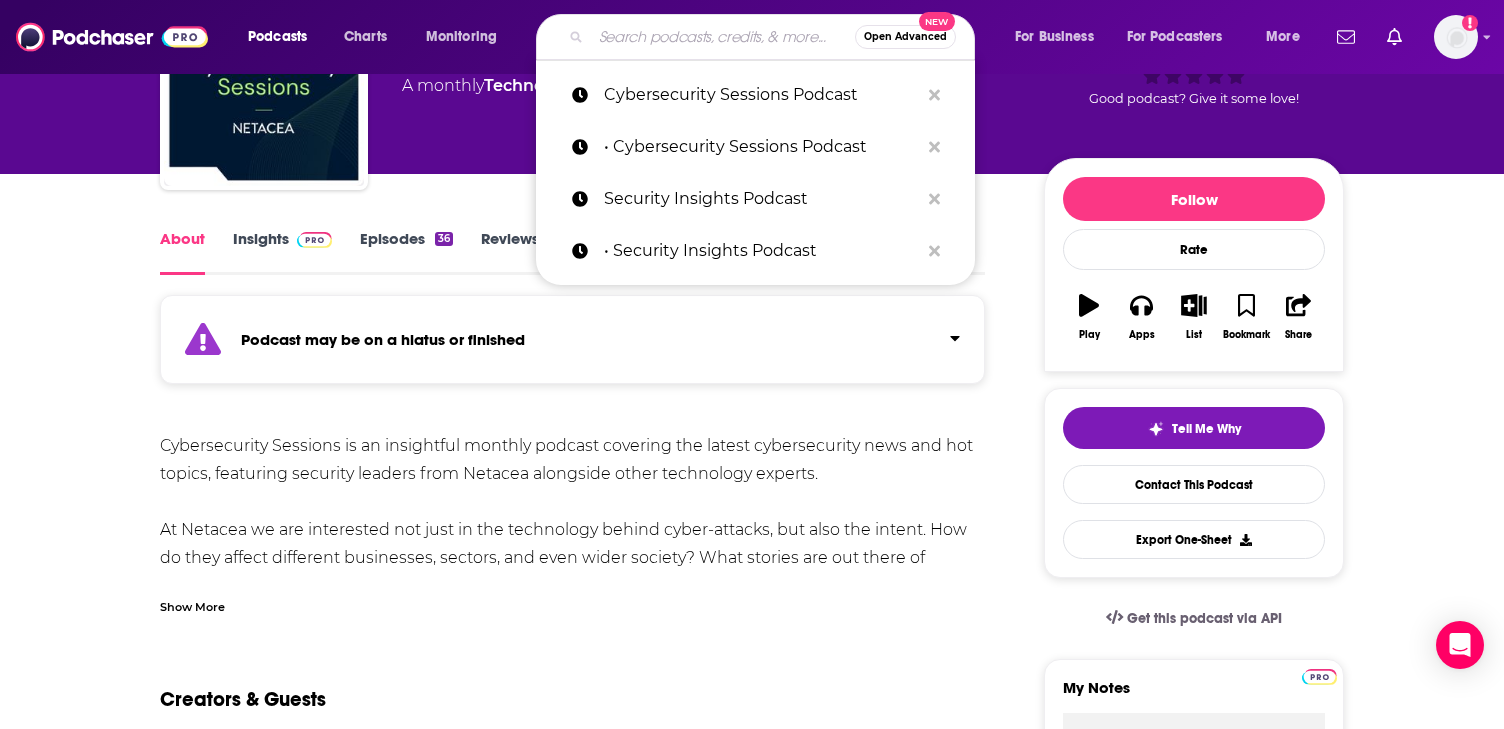 paste on "•	UKTN Podcast" 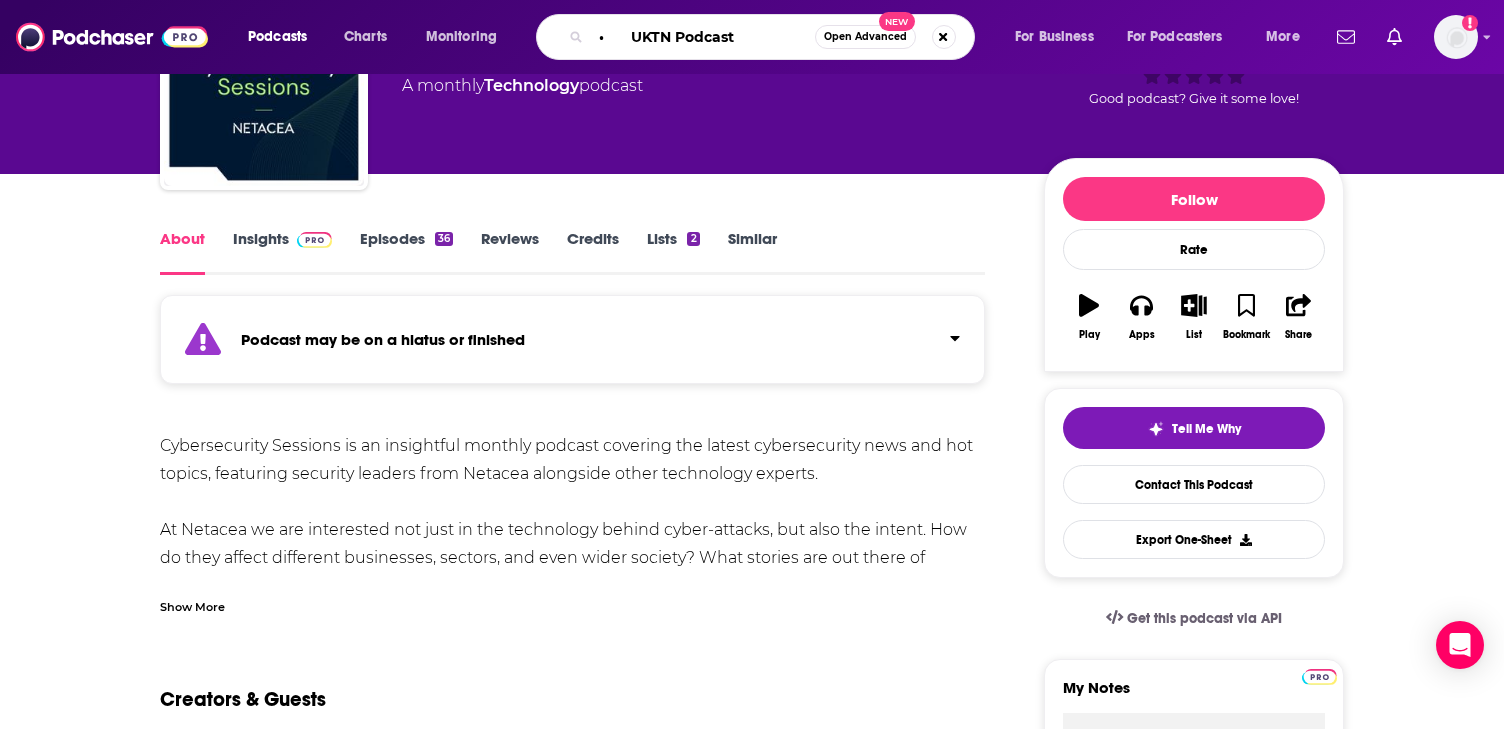 click on "•	UKTN Podcast" at bounding box center (703, 37) 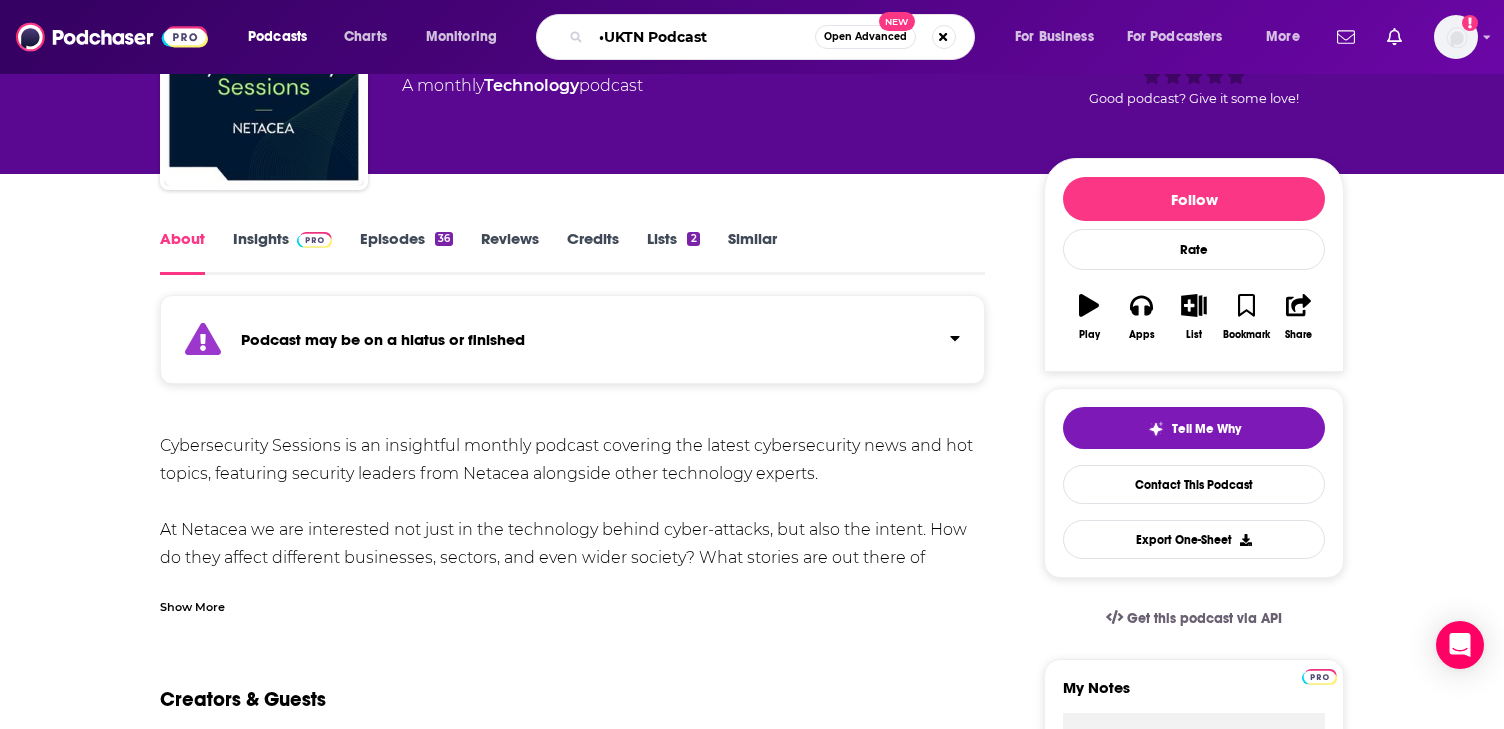 type on "UKTN Podcast" 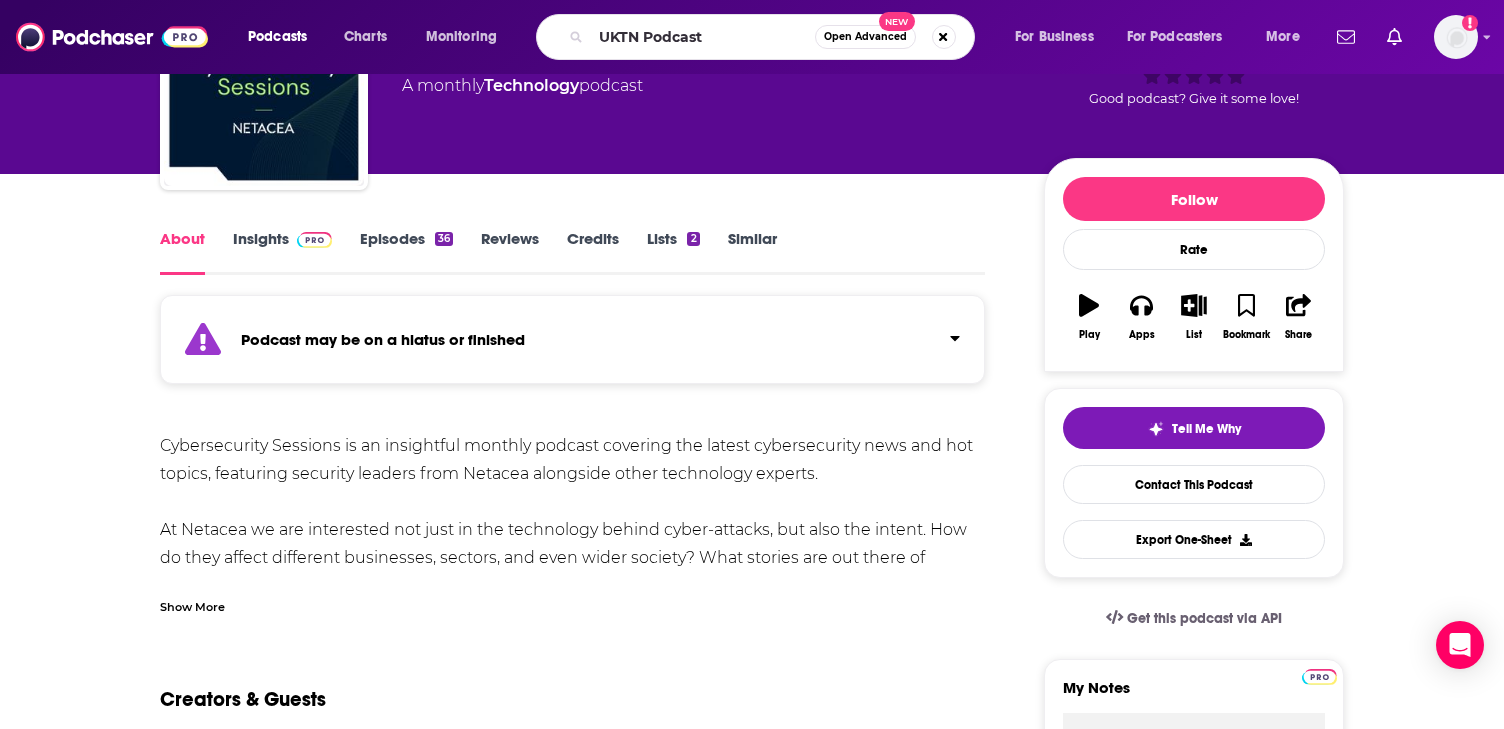 scroll, scrollTop: 0, scrollLeft: 0, axis: both 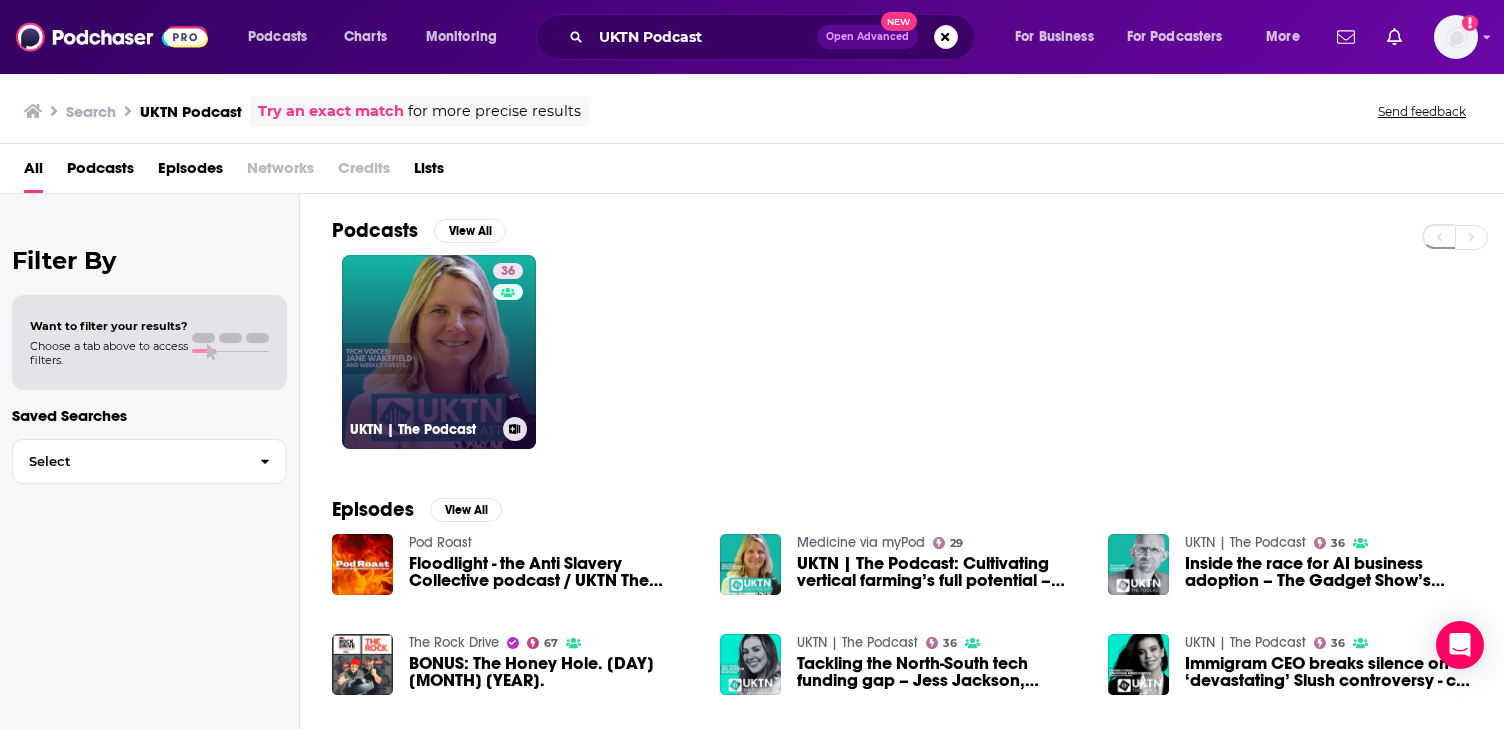 click on "36 UKTN | The Podcast" at bounding box center (439, 352) 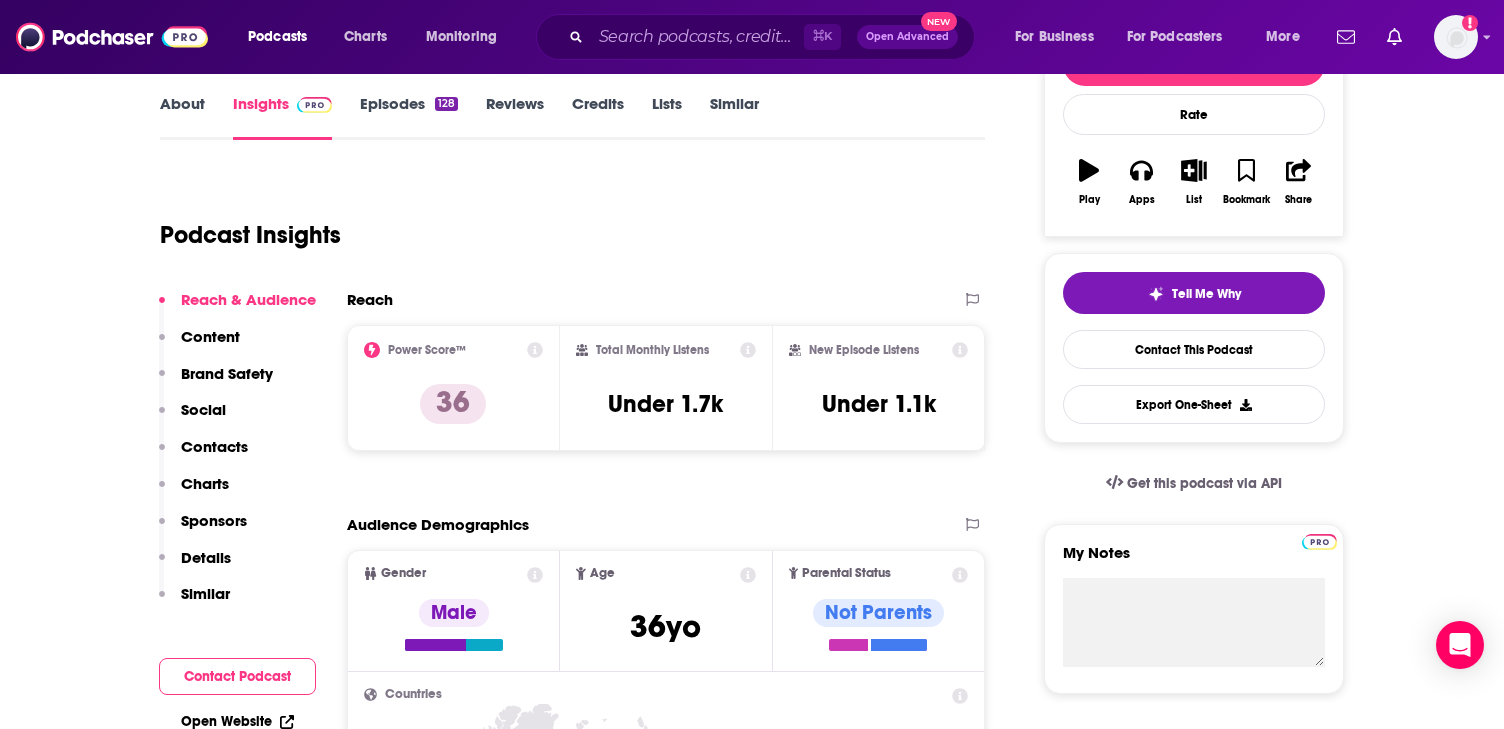scroll, scrollTop: 302, scrollLeft: 0, axis: vertical 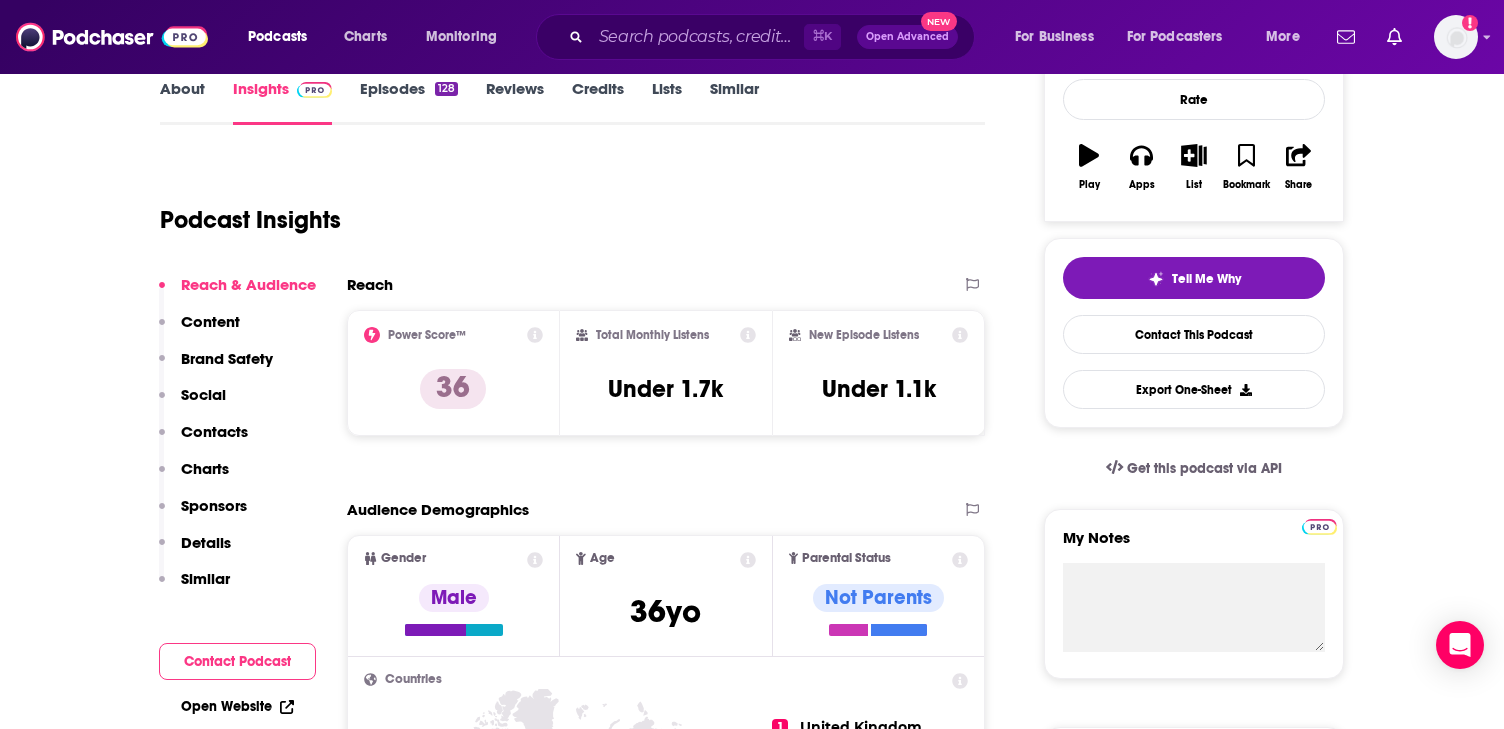click on "About" at bounding box center [182, 102] 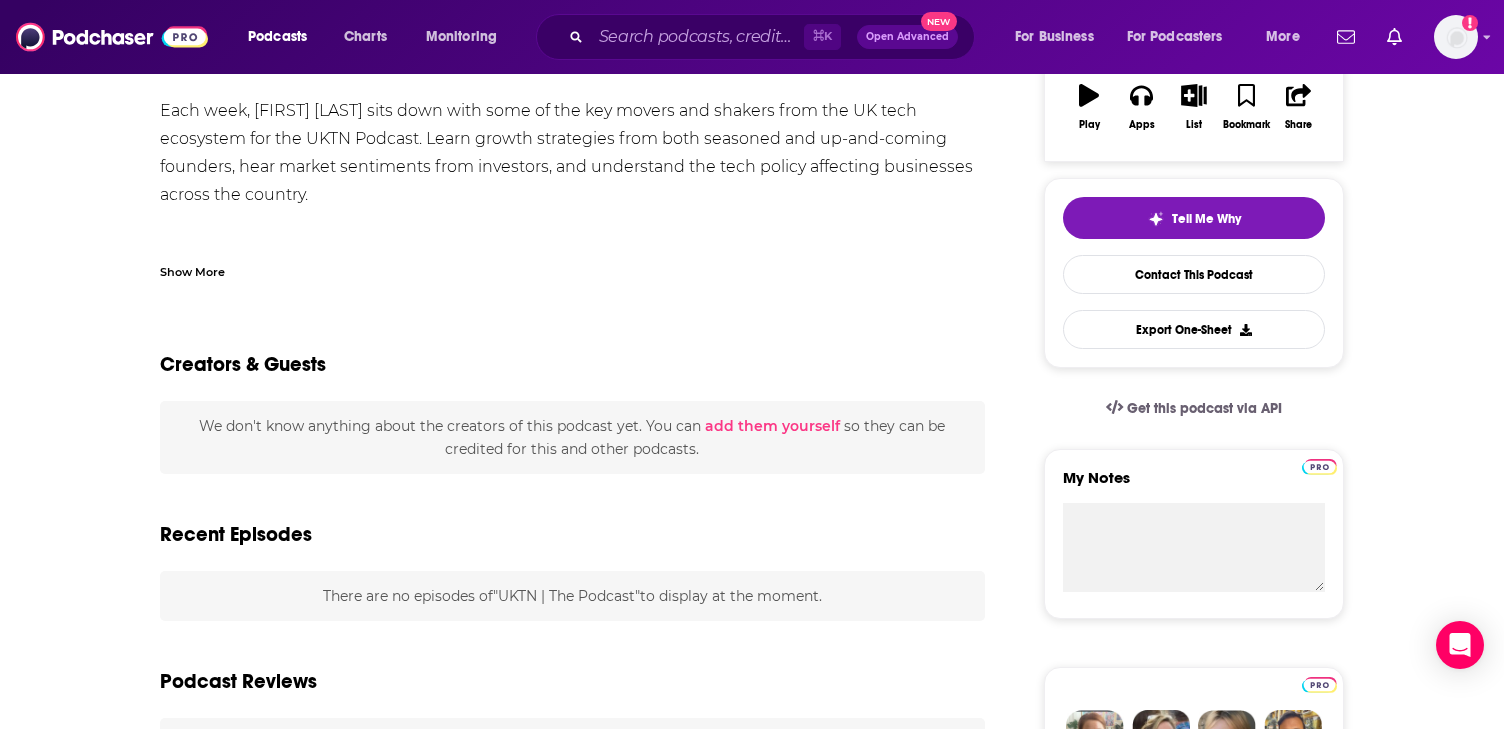 scroll, scrollTop: 0, scrollLeft: 0, axis: both 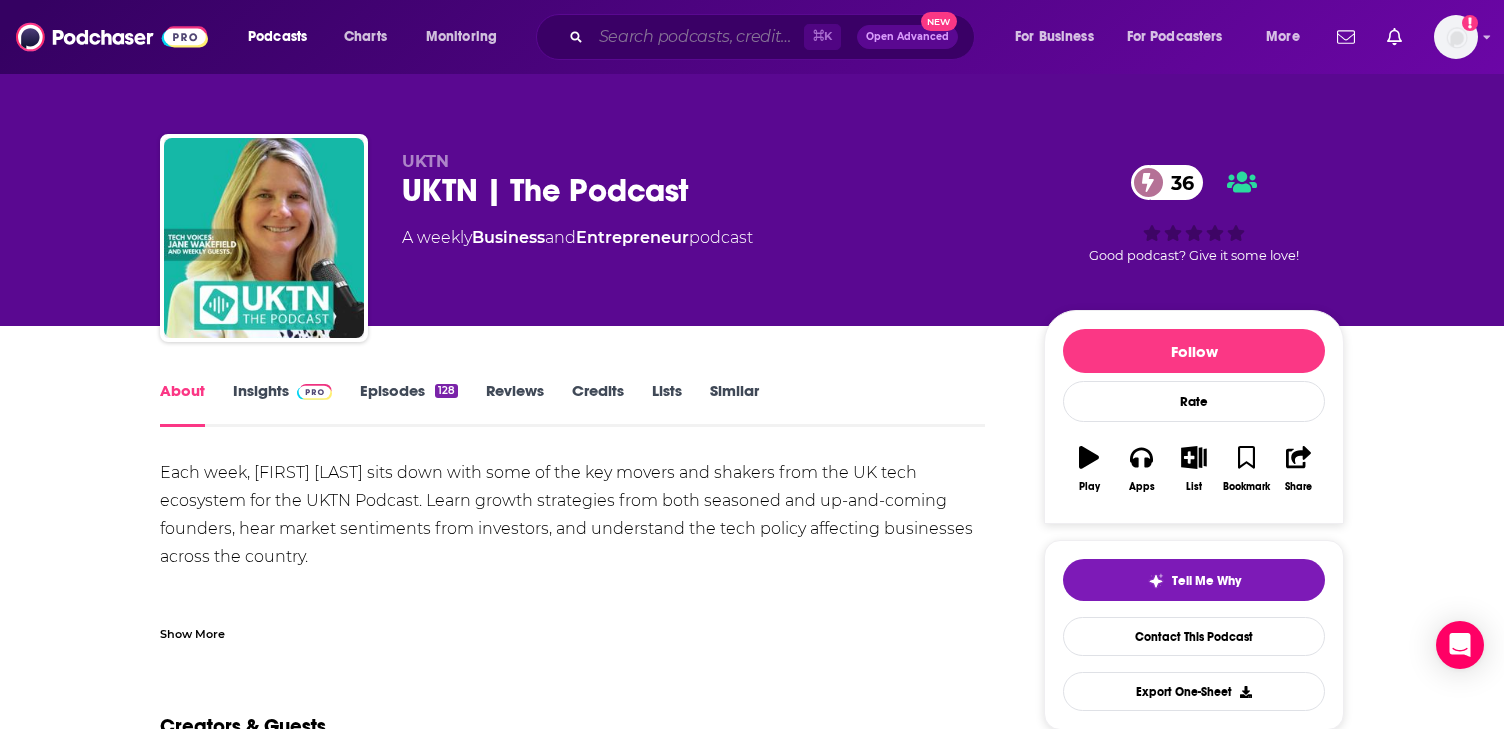 click at bounding box center [697, 37] 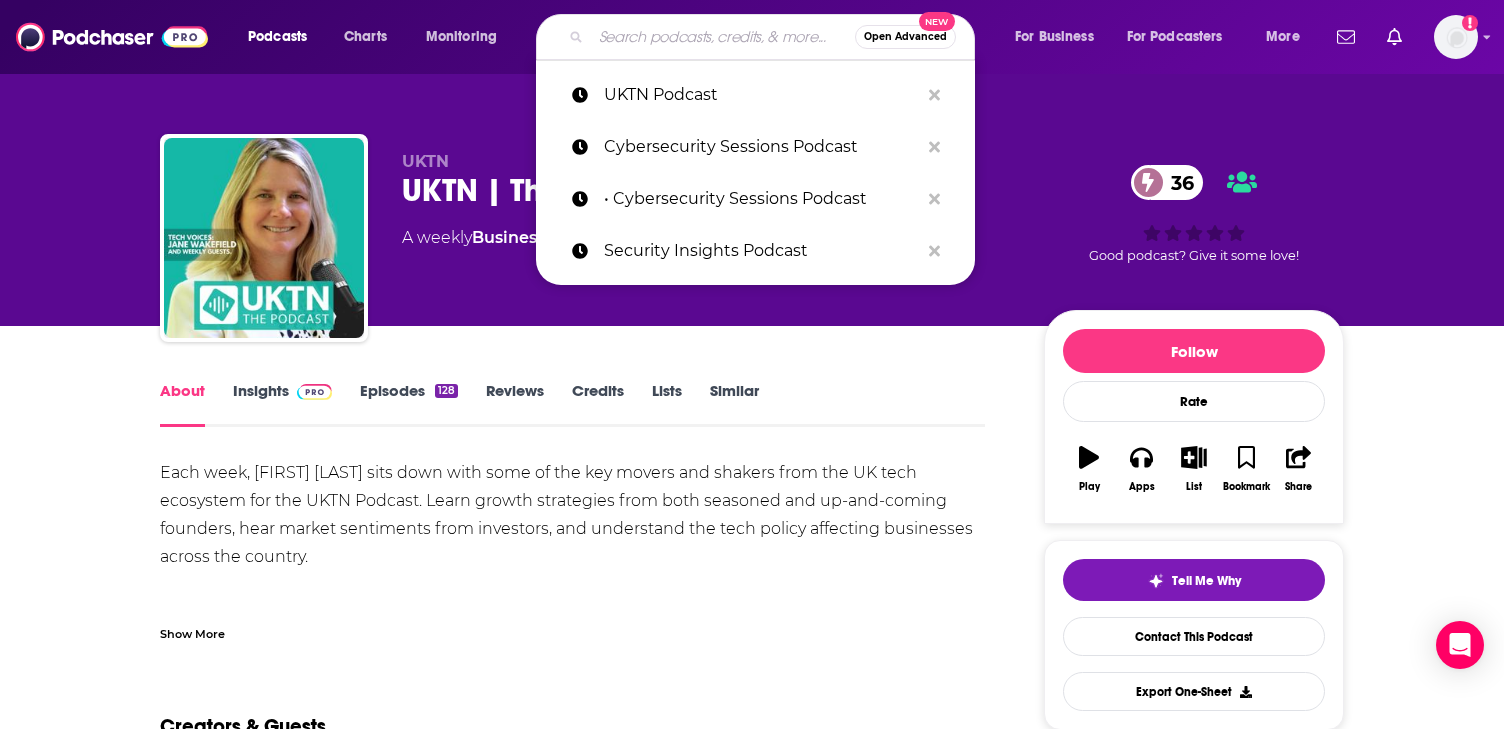 paste on "•	Teiss Talk" 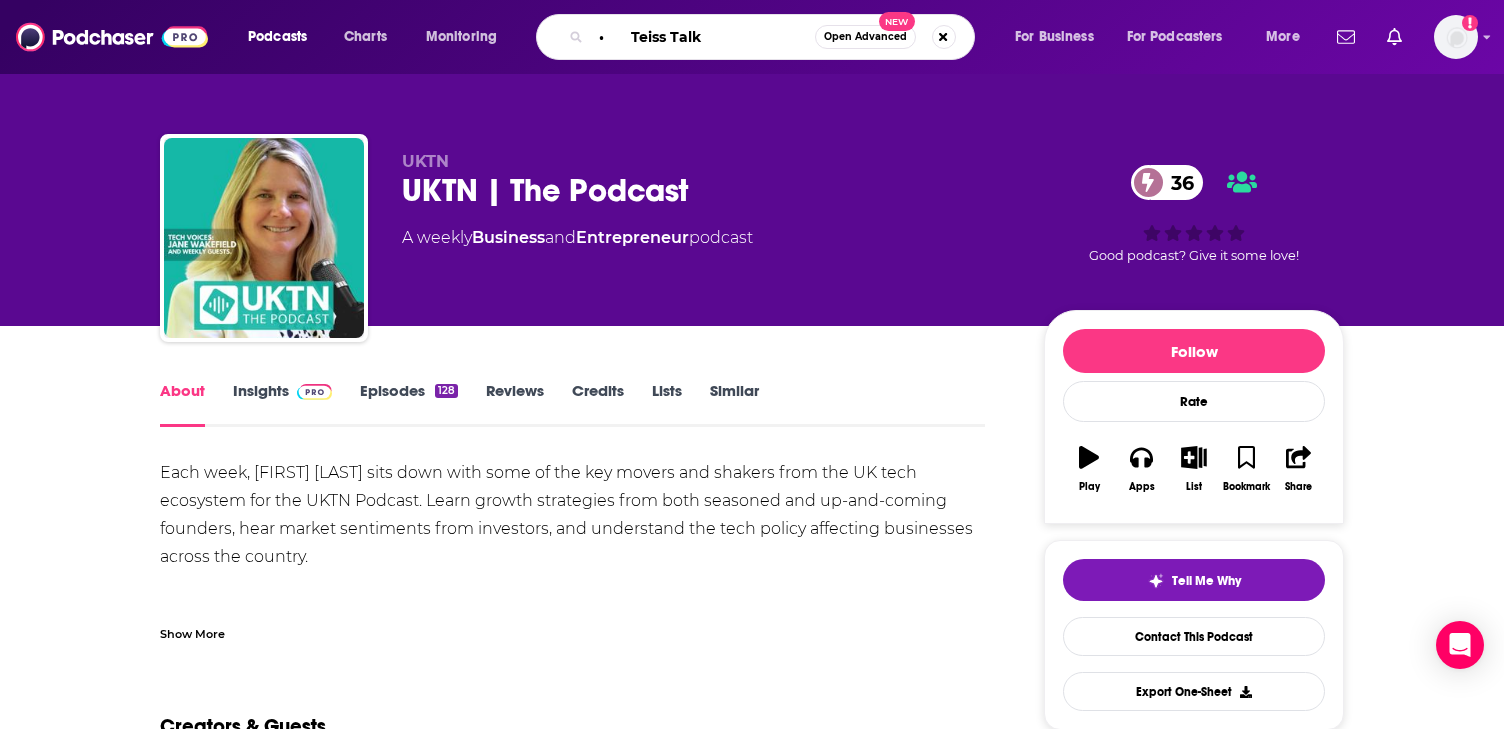 click on "•	Teiss Talk" at bounding box center (703, 37) 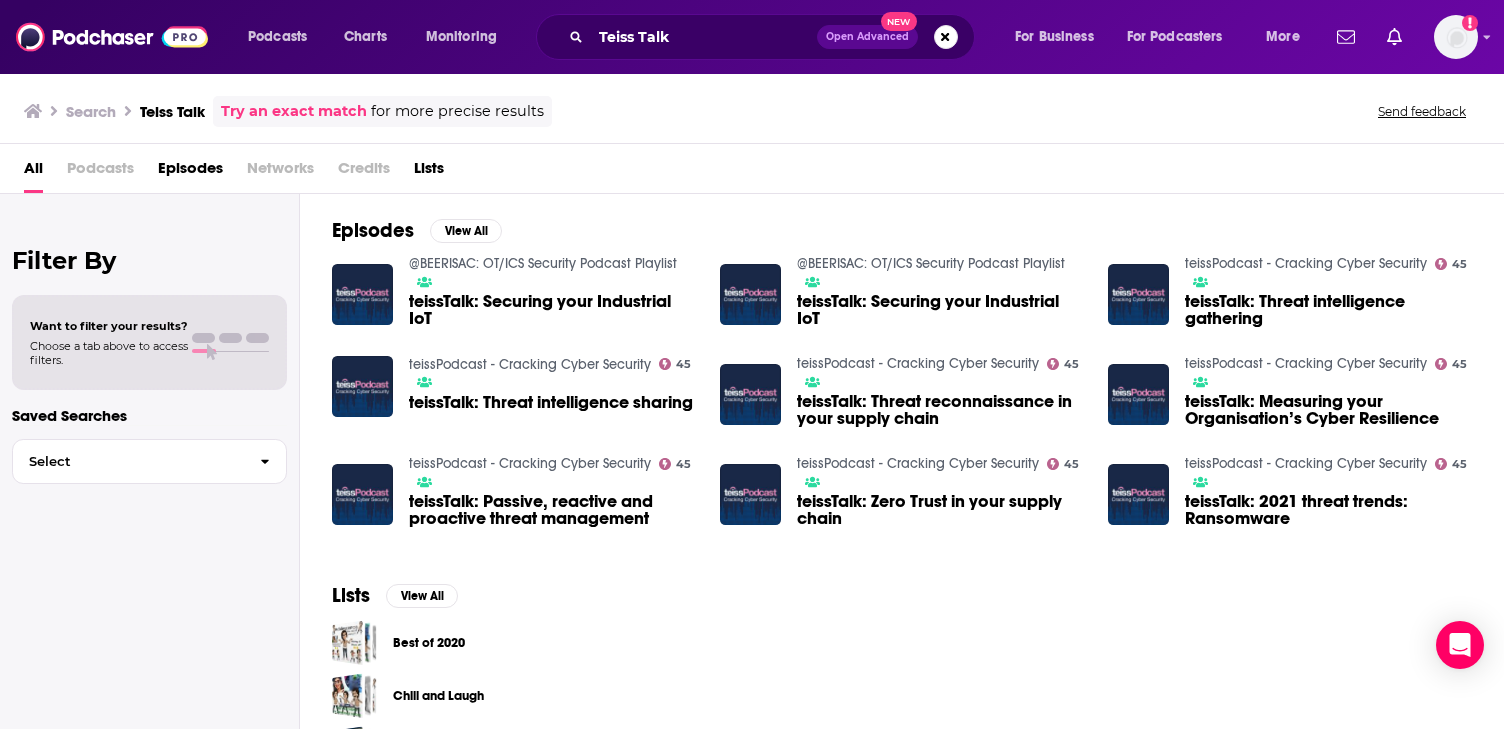click on "teissTalk: Securing your Industrial IoT" at bounding box center [552, 310] 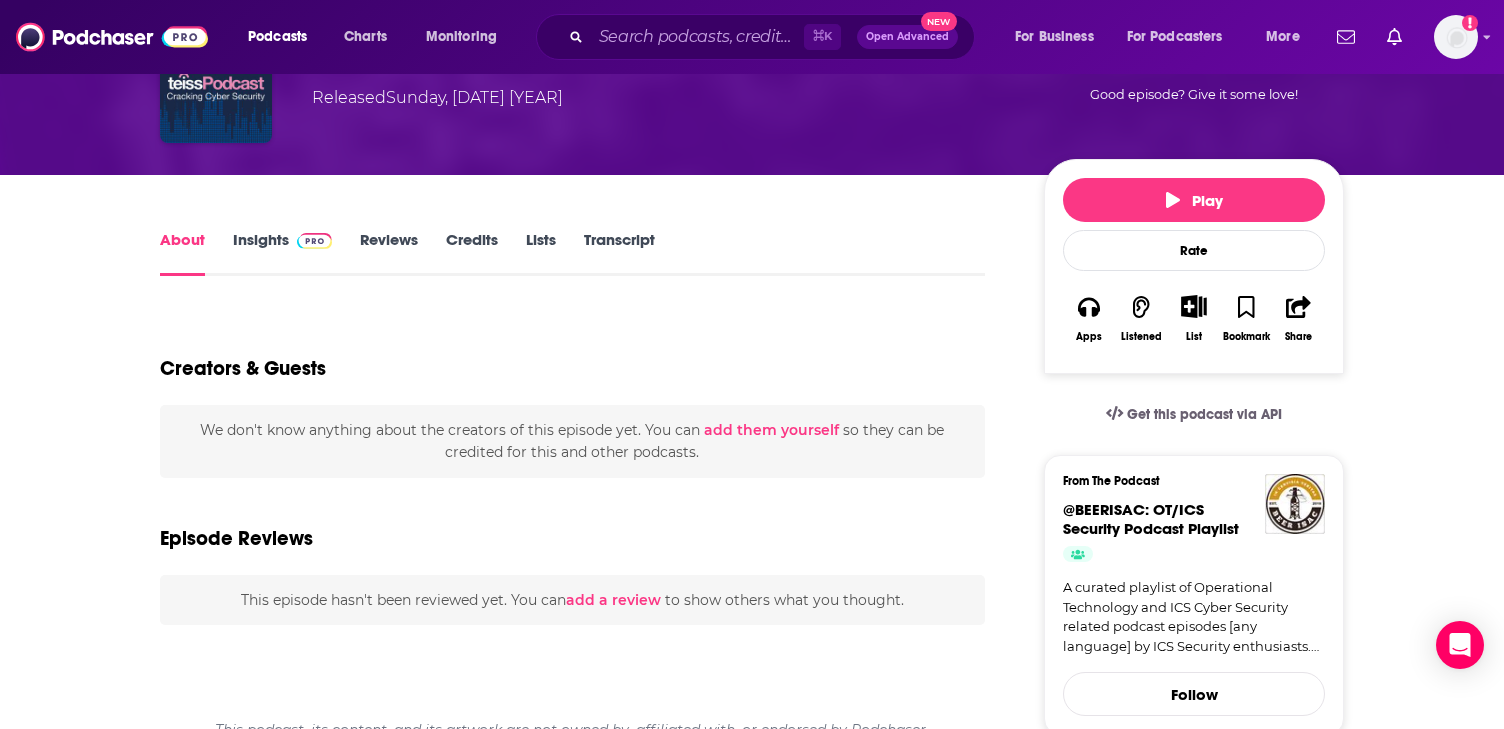 scroll, scrollTop: 159, scrollLeft: 0, axis: vertical 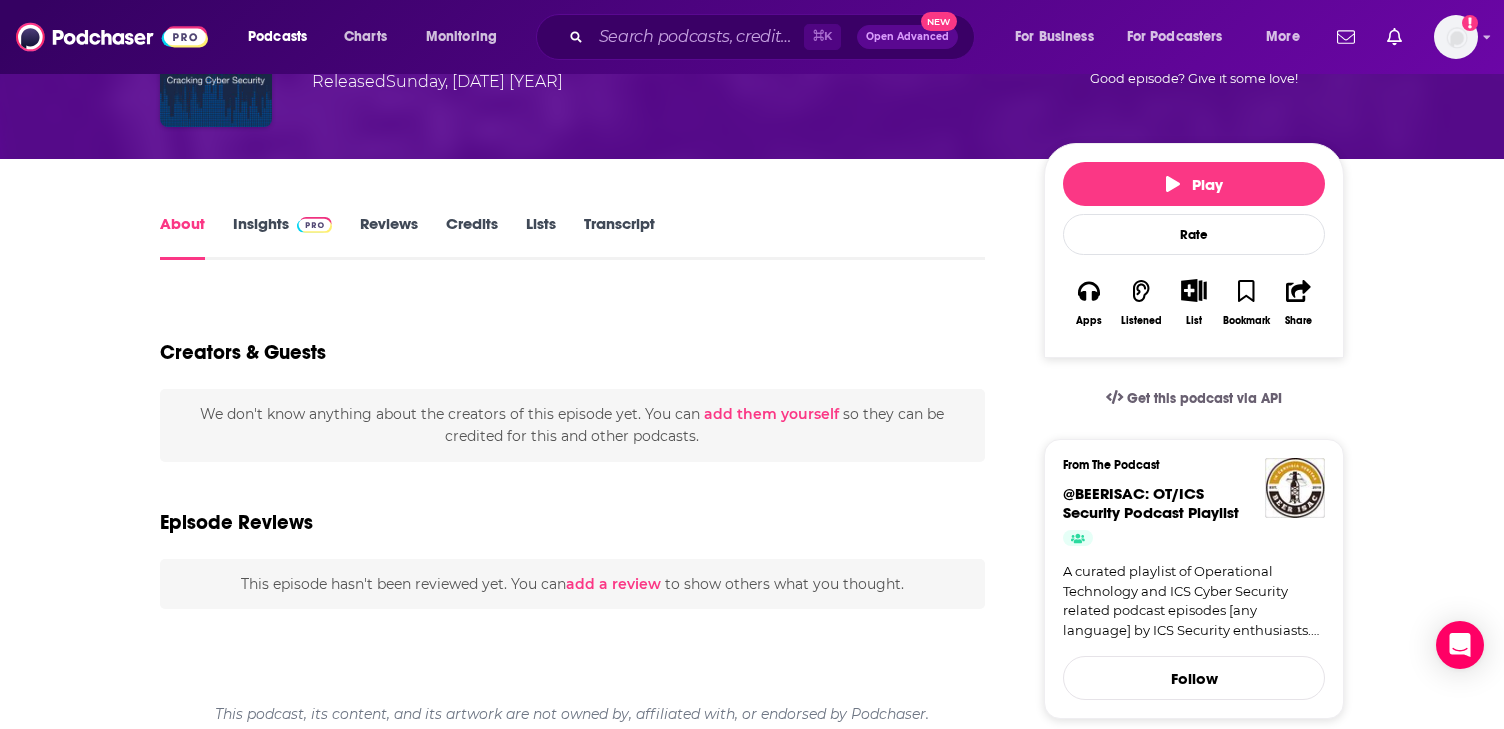 click on "Insights" at bounding box center [282, 237] 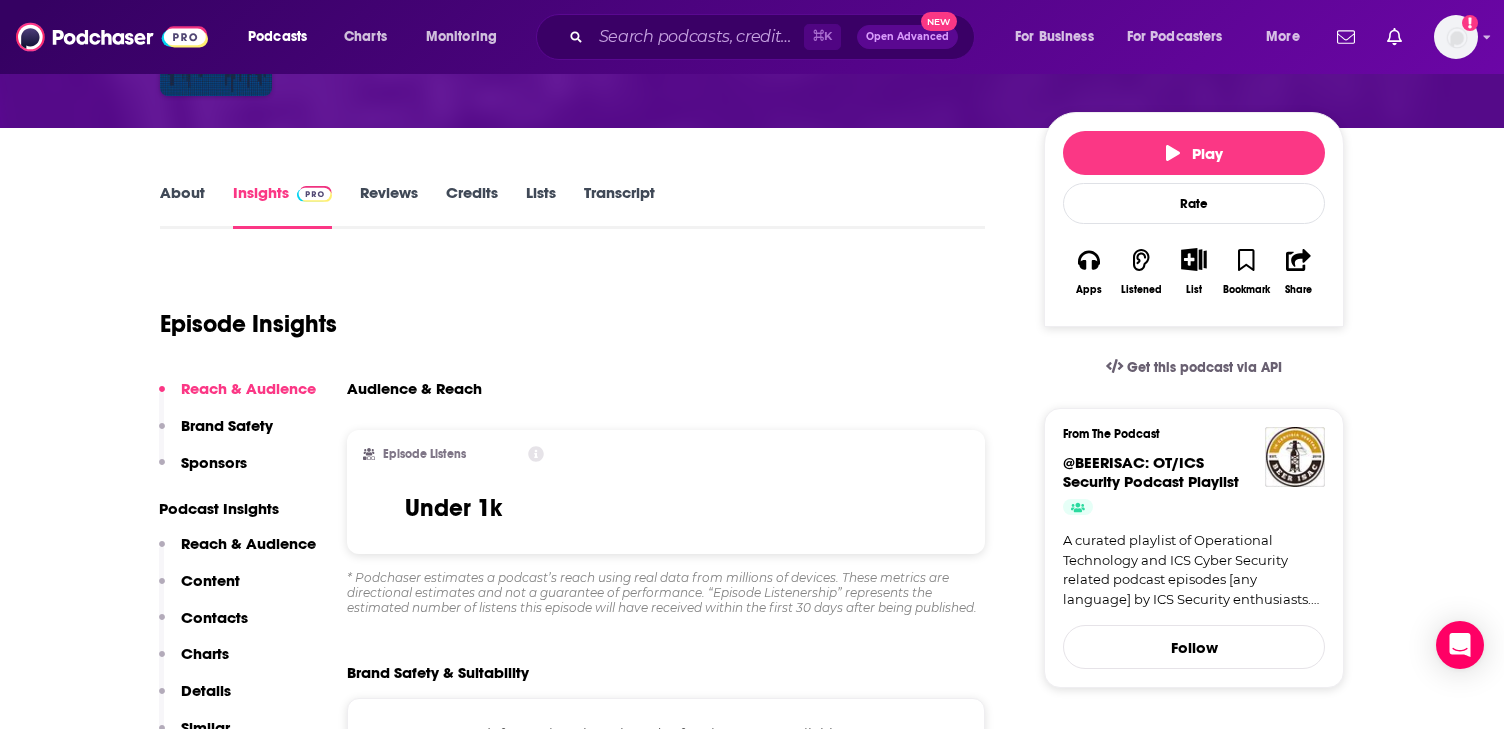 scroll, scrollTop: 205, scrollLeft: 0, axis: vertical 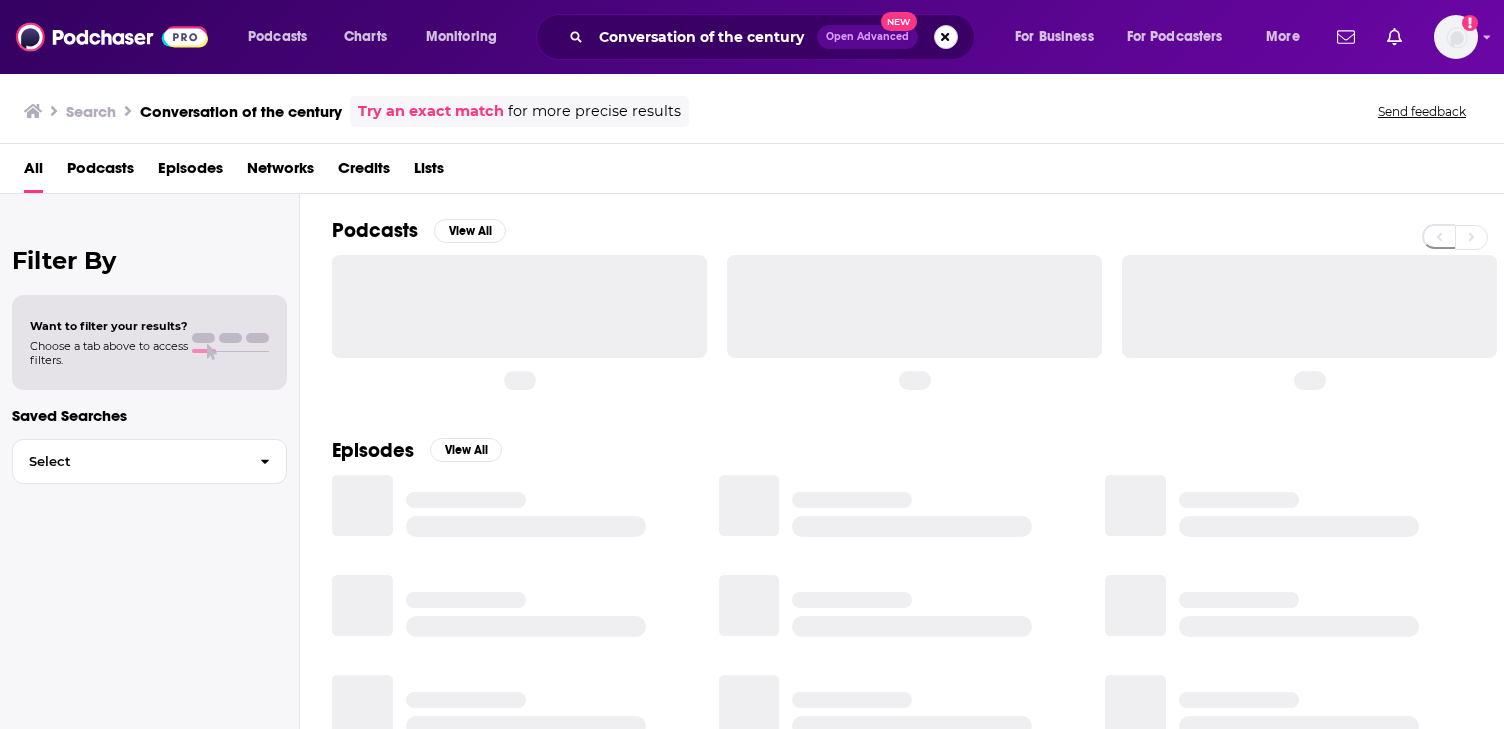 click at bounding box center (946, 37) 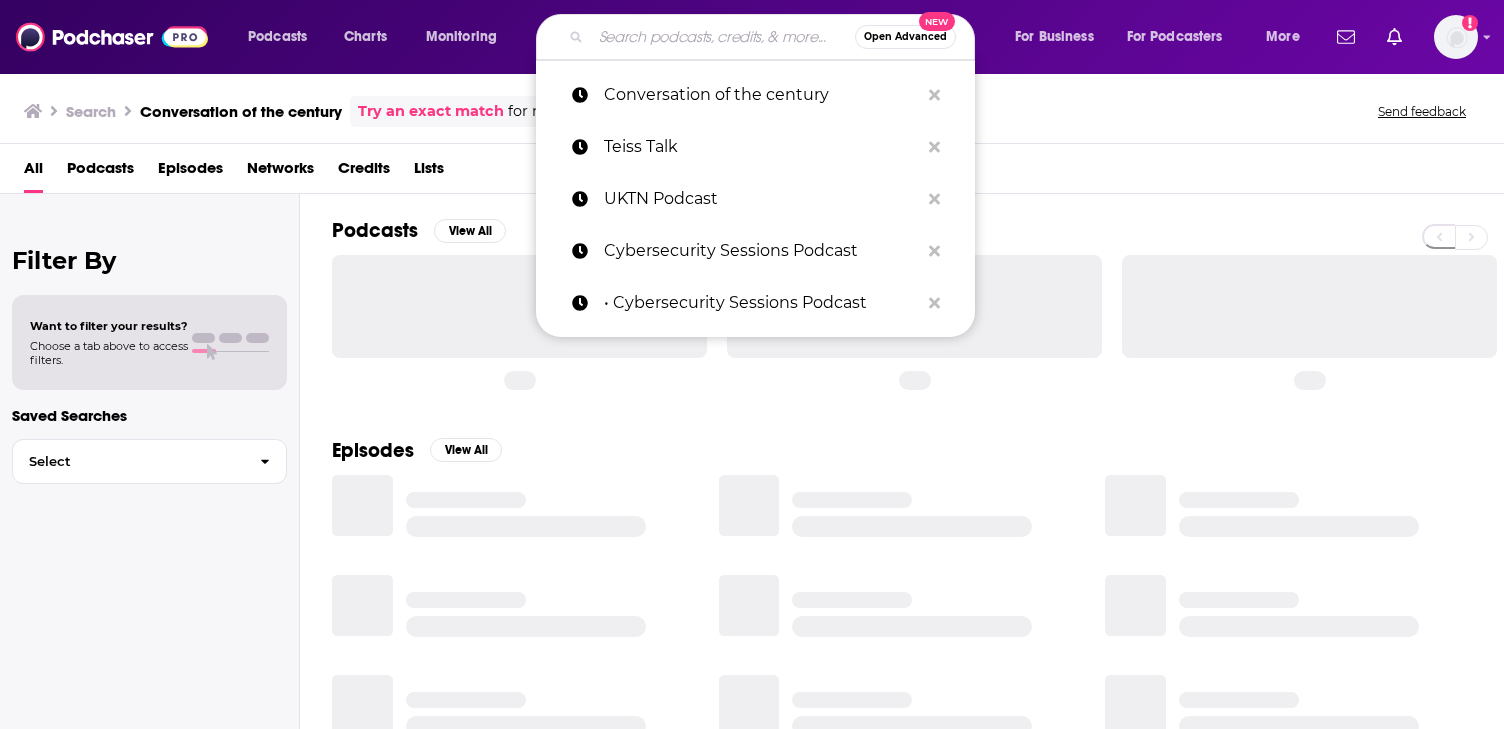 click at bounding box center (723, 37) 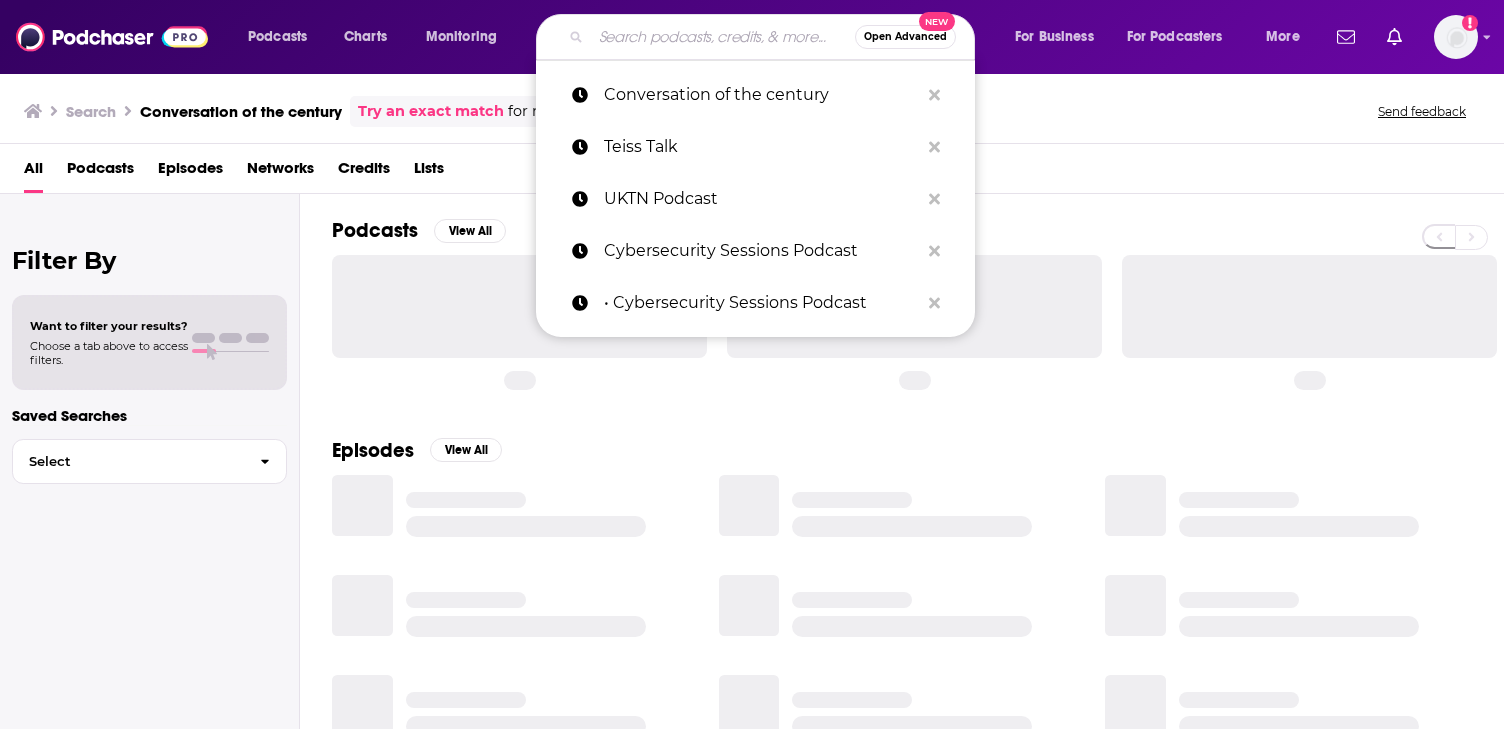 paste on "Cyber Made Human Podcast" 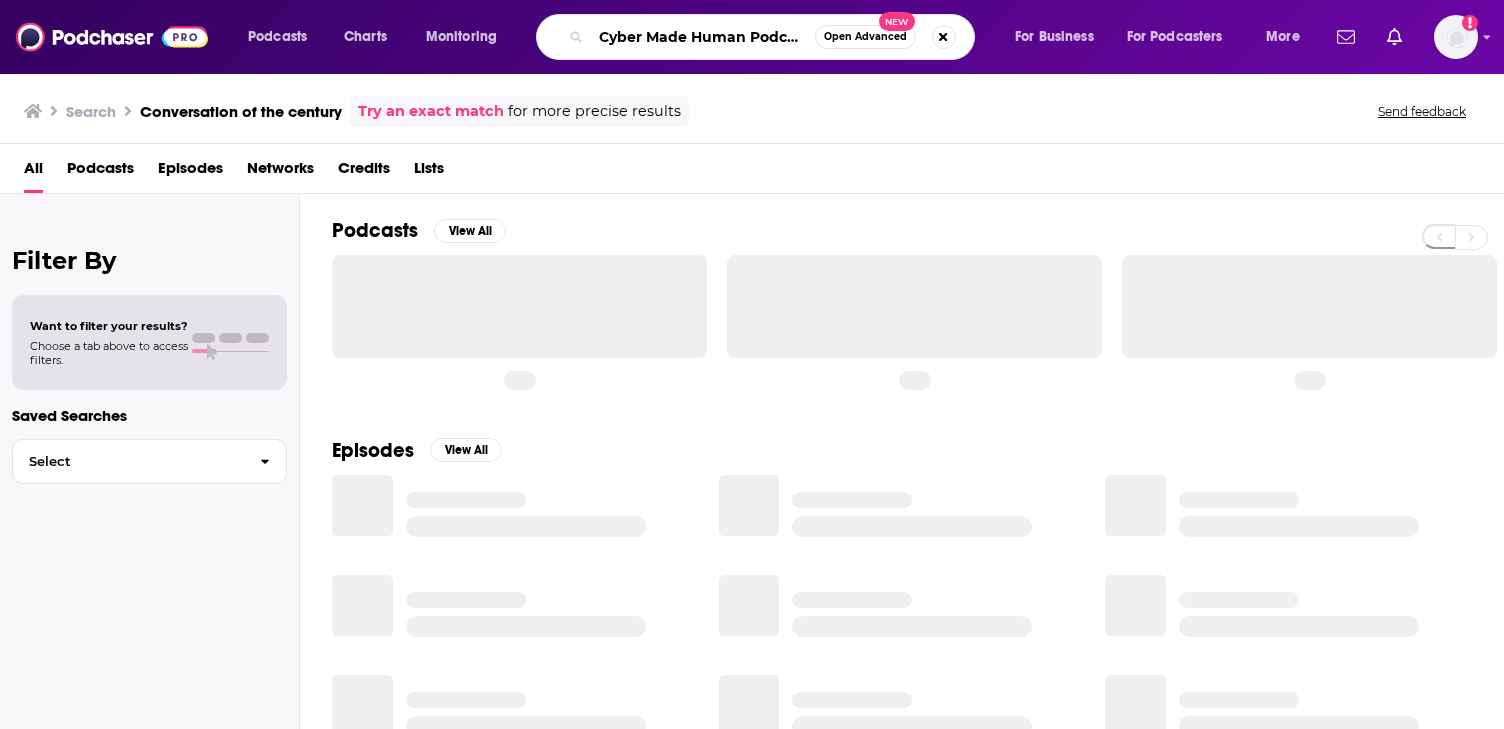 scroll, scrollTop: 0, scrollLeft: 7, axis: horizontal 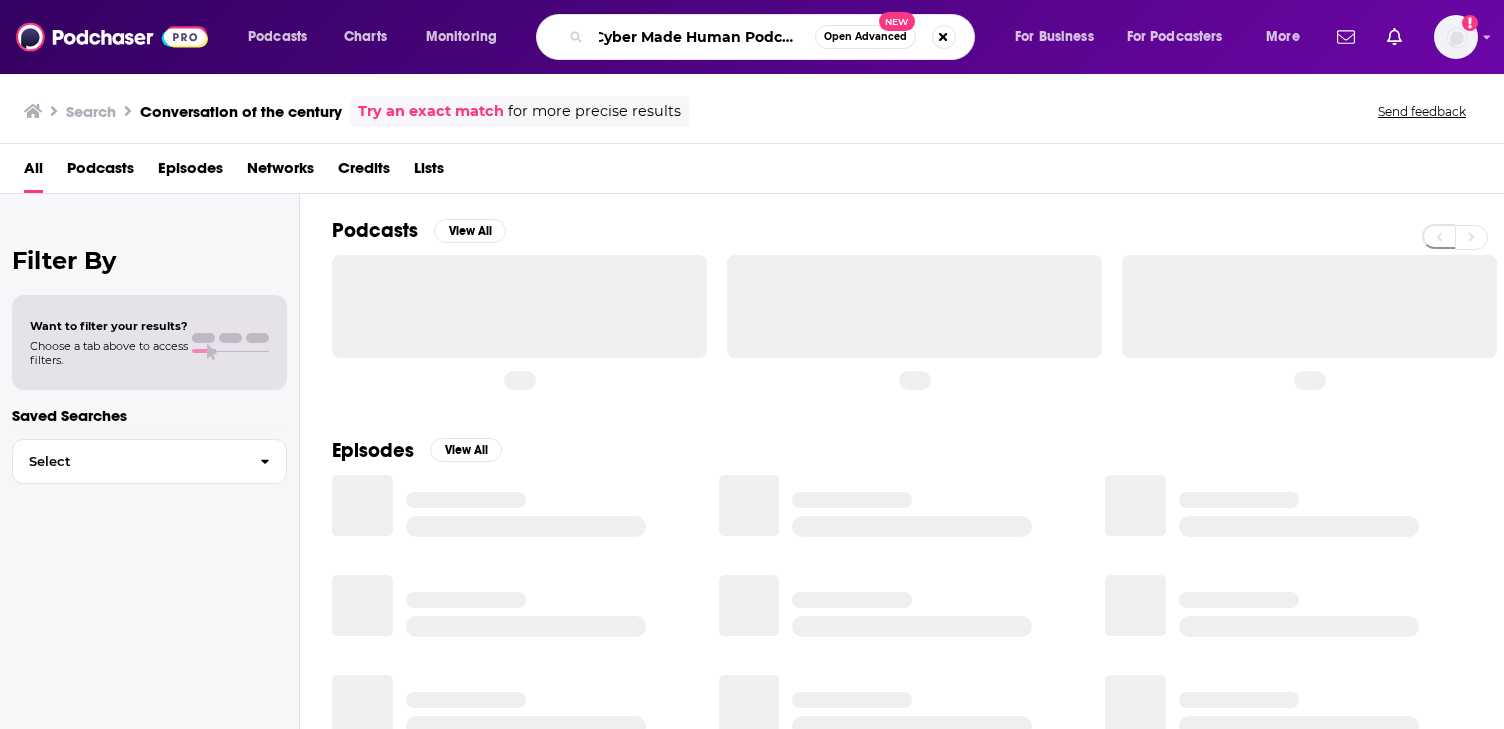 type on "Cyber Made Human Podcast" 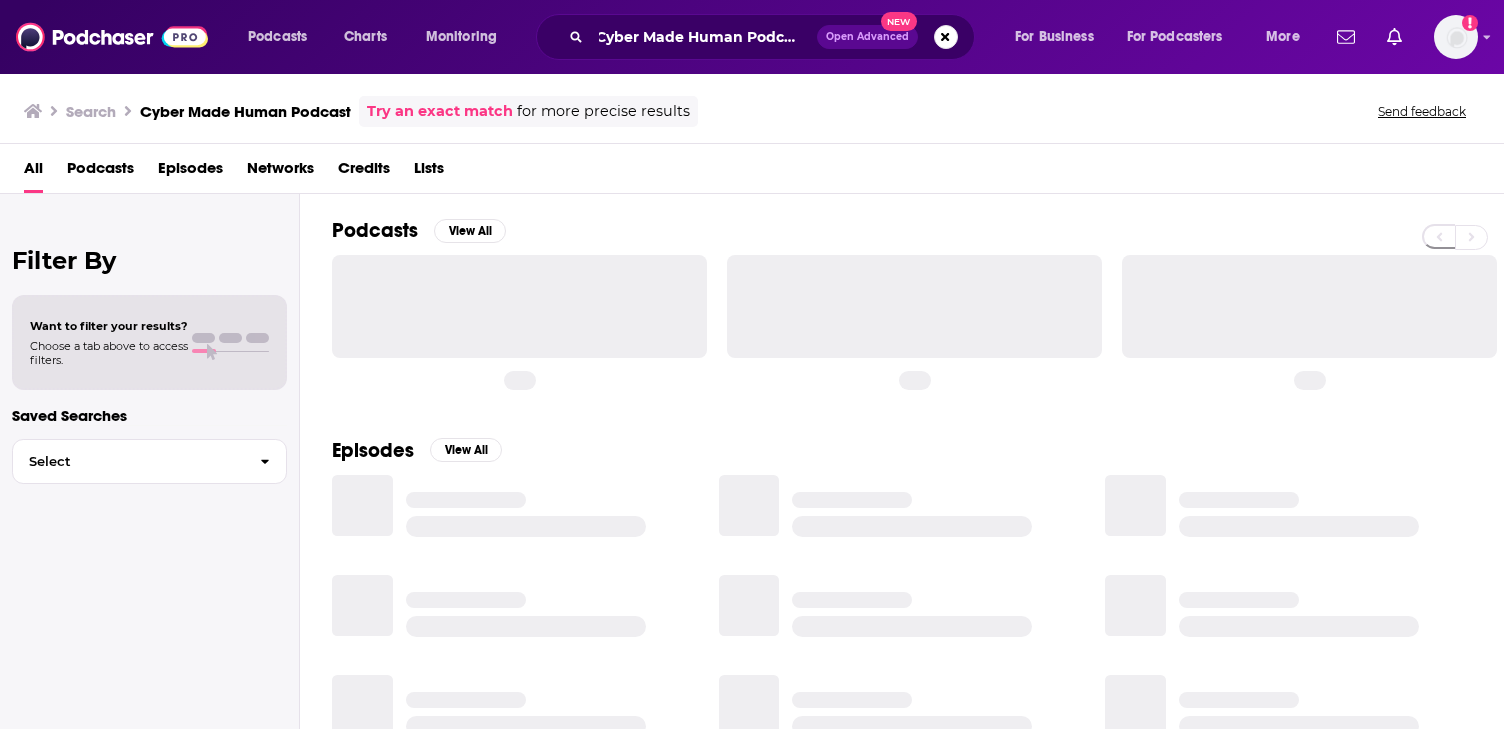scroll, scrollTop: 0, scrollLeft: 0, axis: both 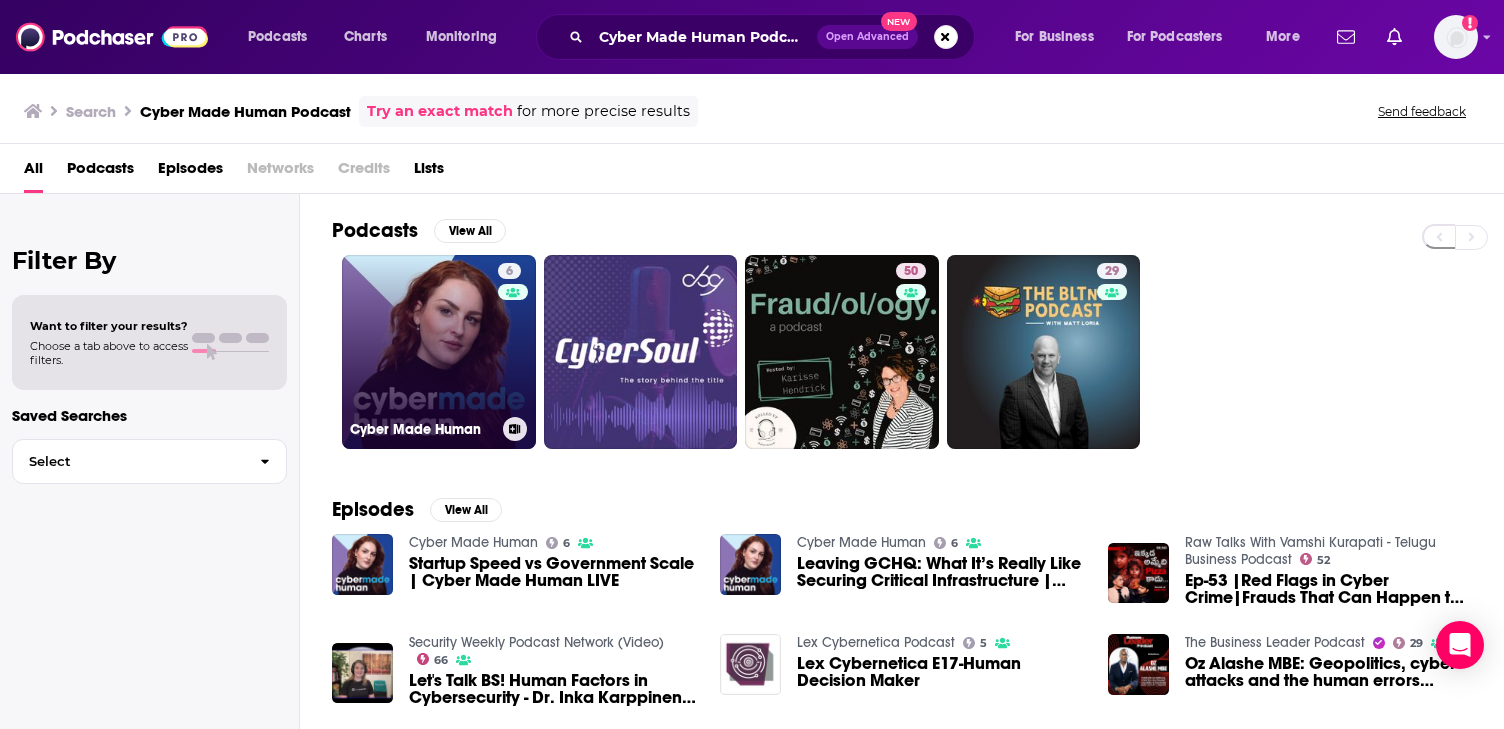 click on "6 Cyber Made Human" at bounding box center [439, 352] 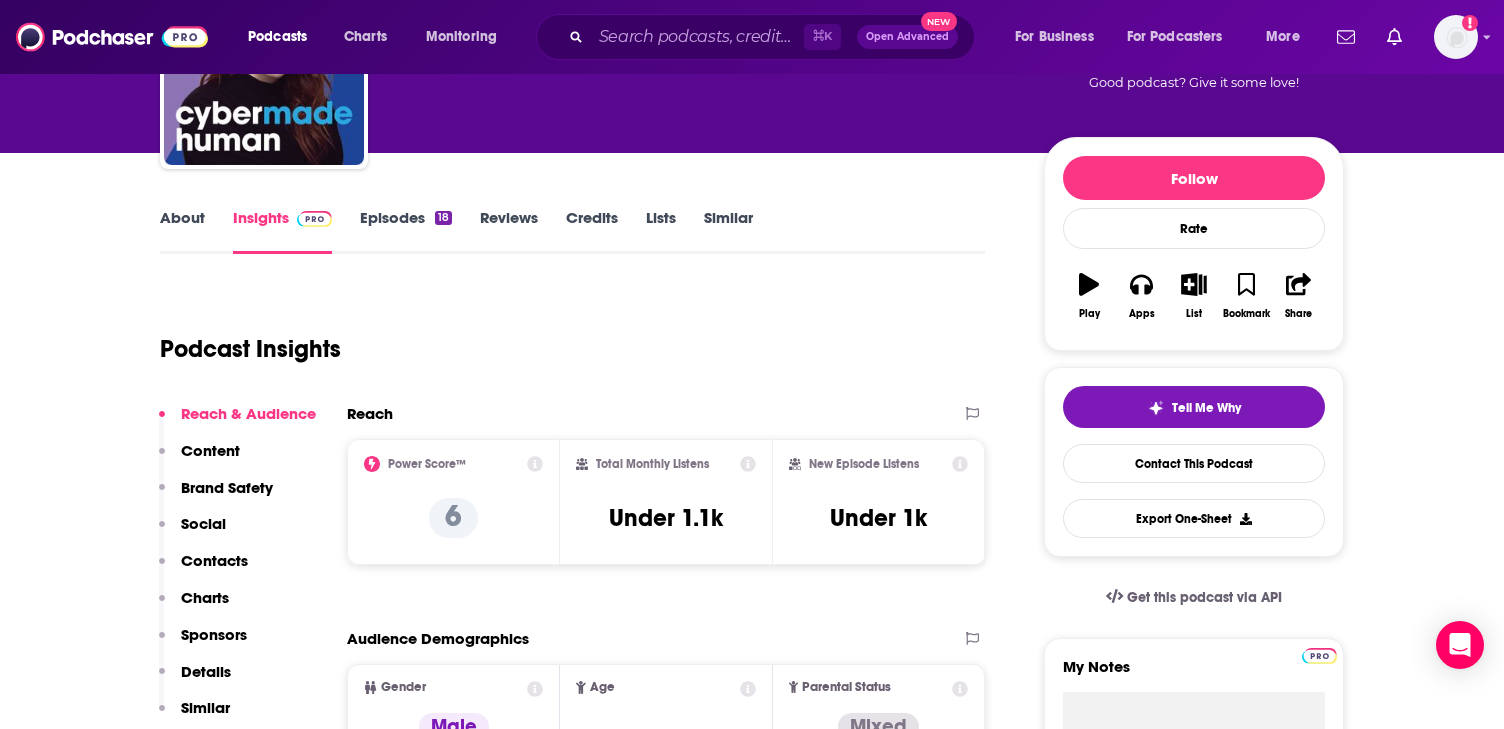scroll, scrollTop: 153, scrollLeft: 0, axis: vertical 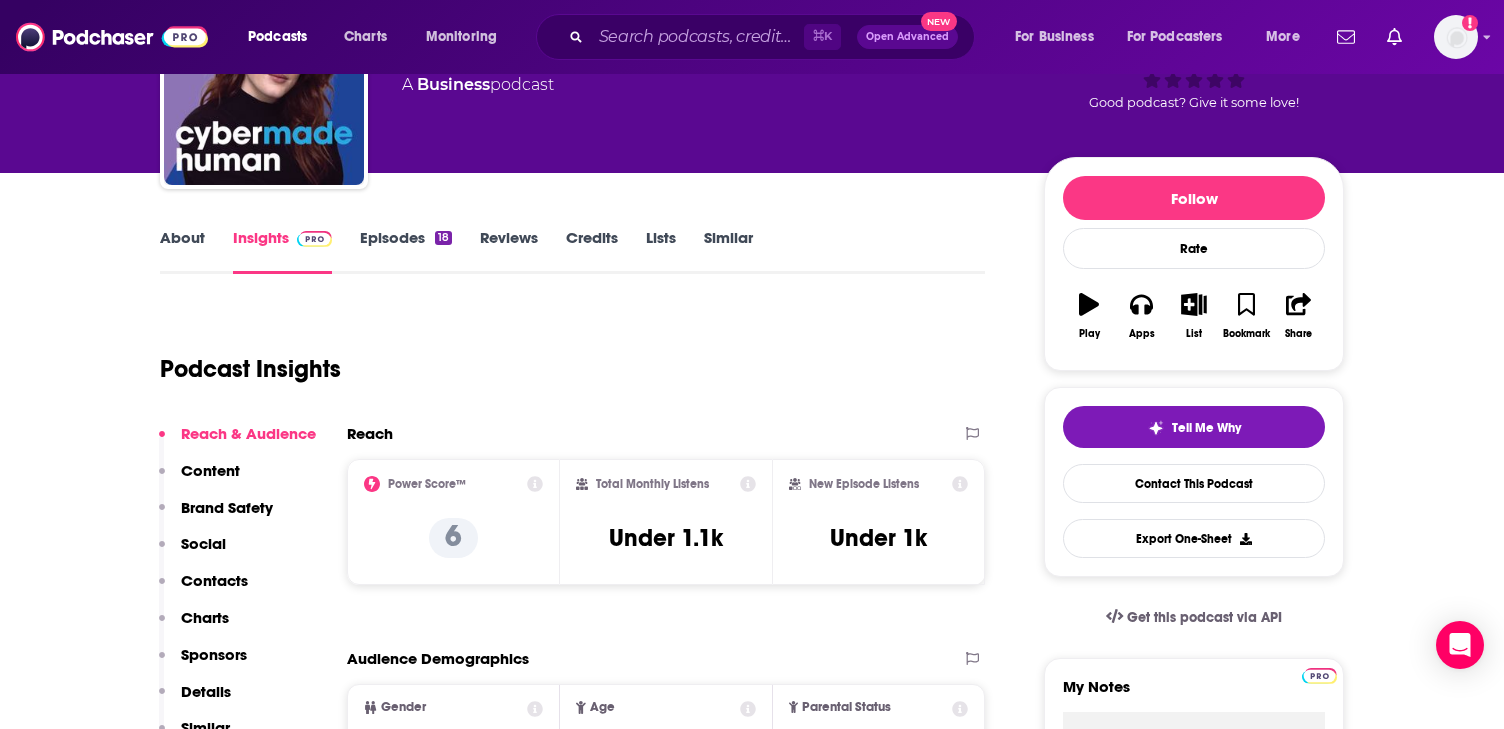 click on "About" at bounding box center (182, 251) 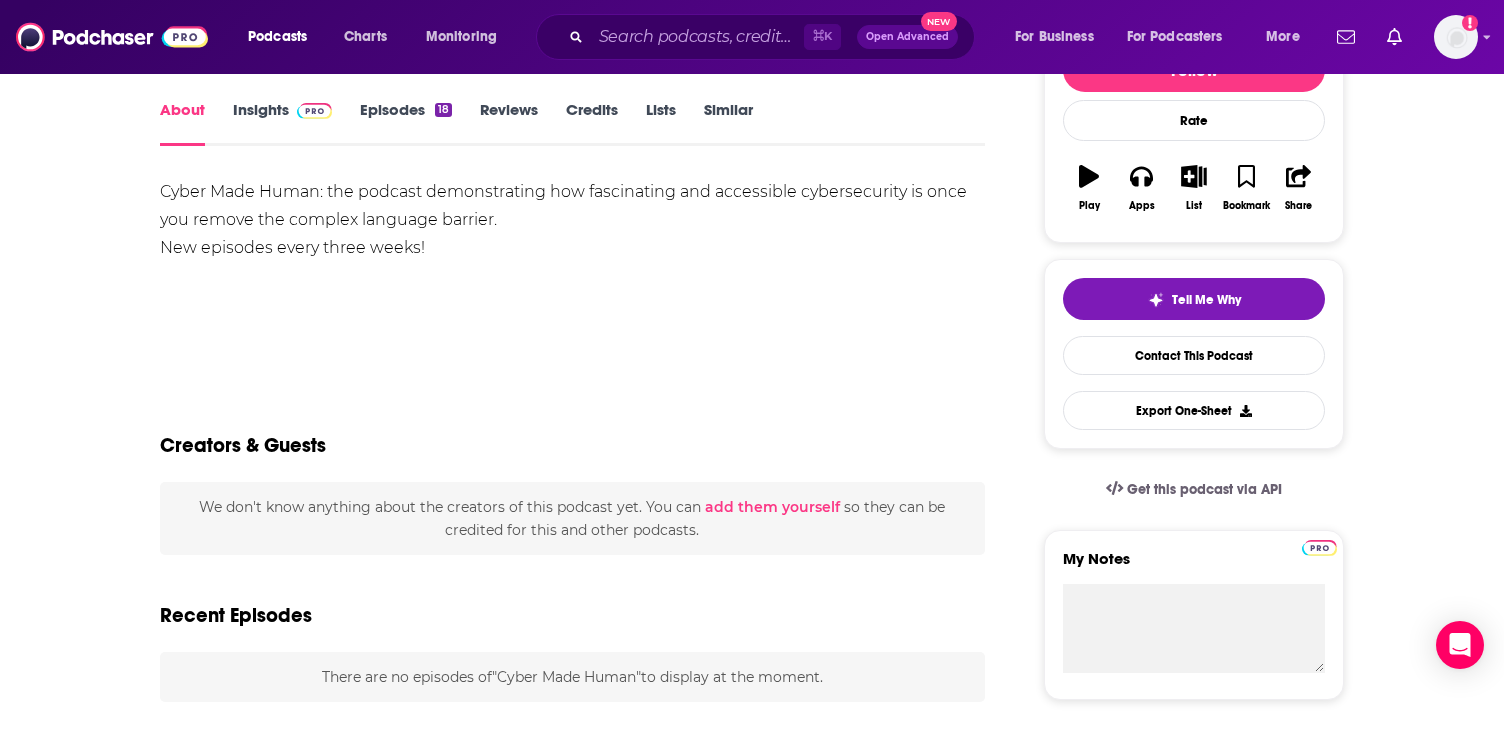 scroll, scrollTop: 237, scrollLeft: 0, axis: vertical 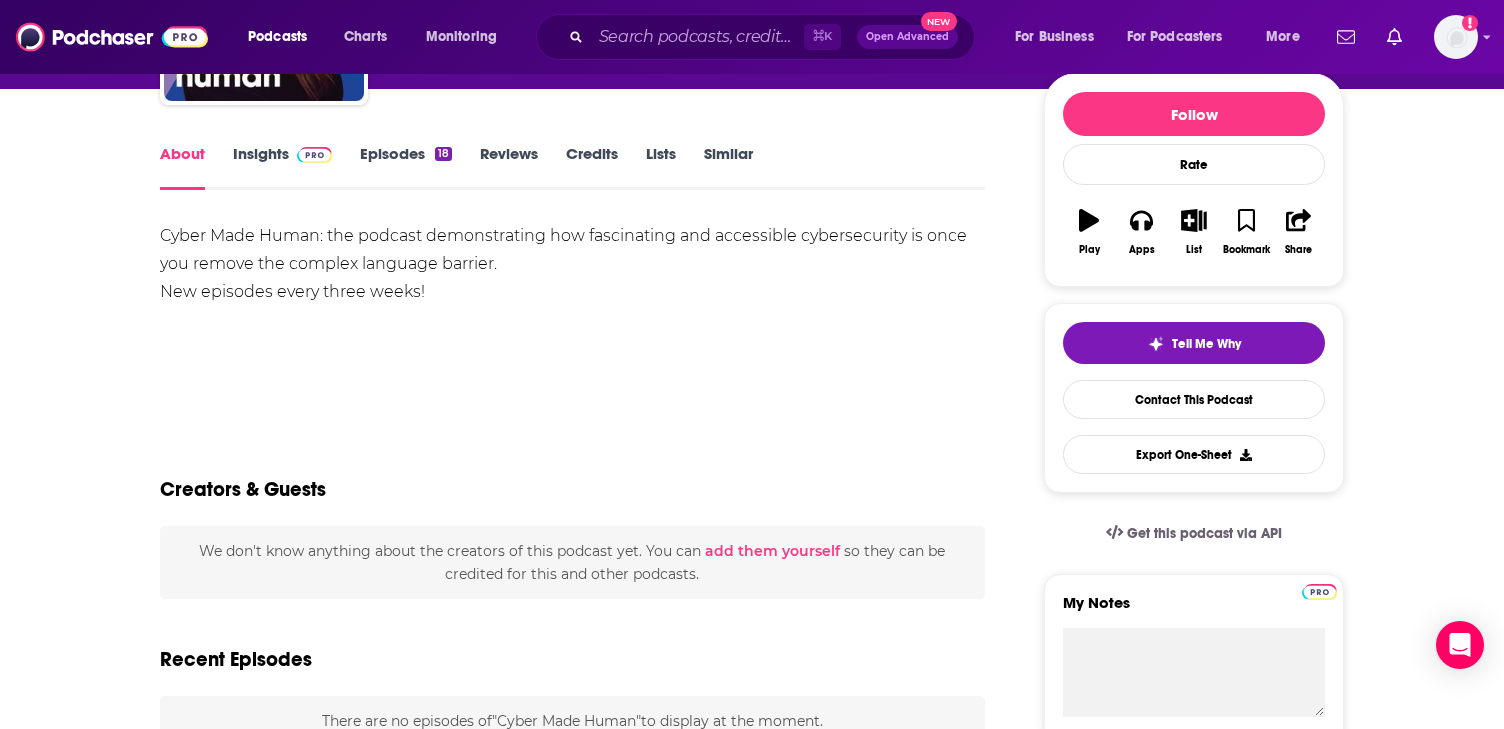 click on "About Insights Episodes 18 Reviews Credits Lists Similar Cyber Made Human: the podcast demonstrating how fascinating and accessible cybersecurity is once you remove the complex language barrier. New episodes every three weeks! Show More Creators & Guests We don't know anything about the creators of this podcast yet . You can   add them yourself   so they can be credited for this and other podcasts. Recent Episodes There are no episodes of  "Cyber Made Human"  to display at the moment.   Podcast Reviews This podcast hasn't been reviewed yet. You can  add a review   to show others what you thought. Mentioned In These Lists There are no lists that include  "Cyber Made Human" . You can    add this podcast   to a new or existing list. Host or manage this podcast? Claim This Podcast Do you host or manage this podcast? Claim and edit this page to your liking. Refresh Feed Are we missing an episode or update? Use this to check the RSS feed immediately. Podcast Details Created by [USERNAME] Podcast Status Active" at bounding box center (752, 1091) 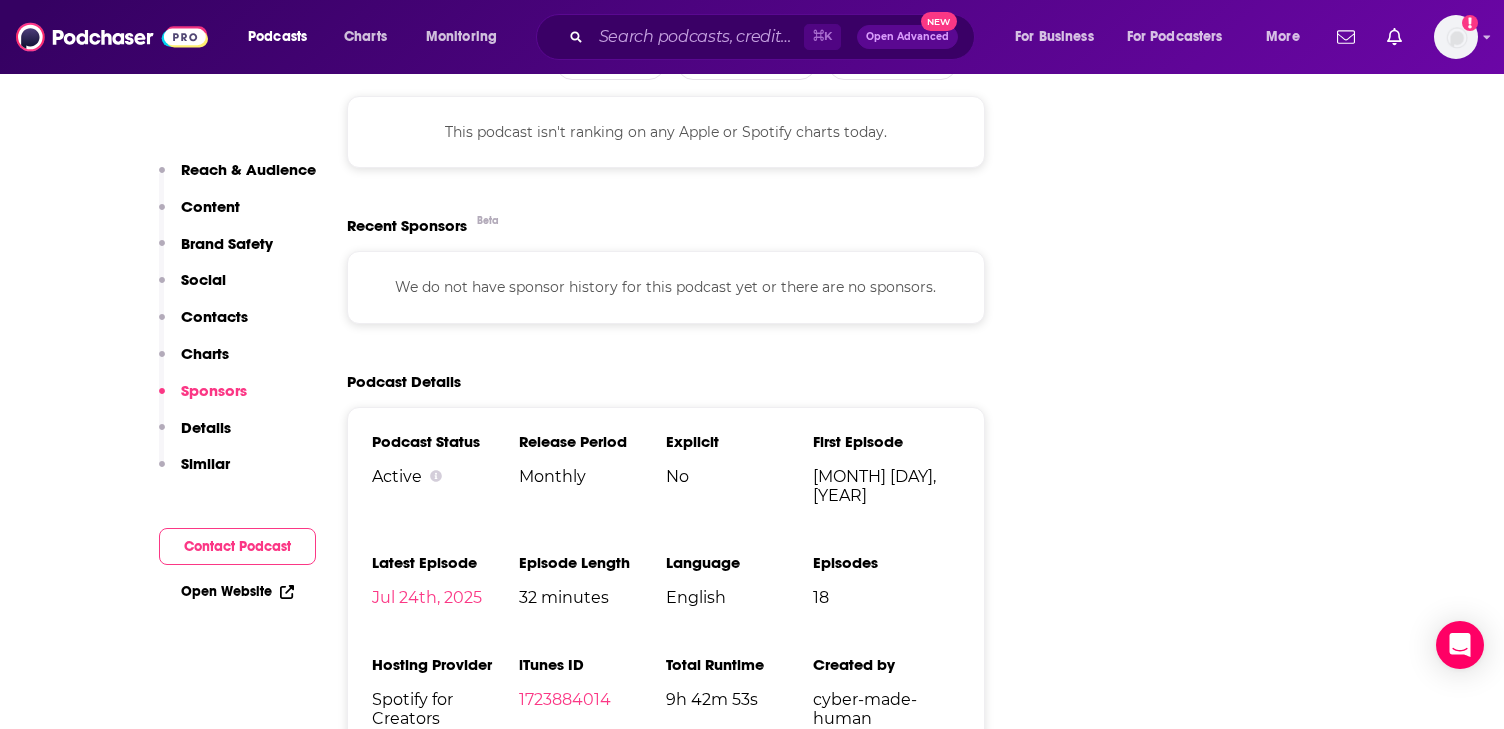 scroll, scrollTop: 2110, scrollLeft: 0, axis: vertical 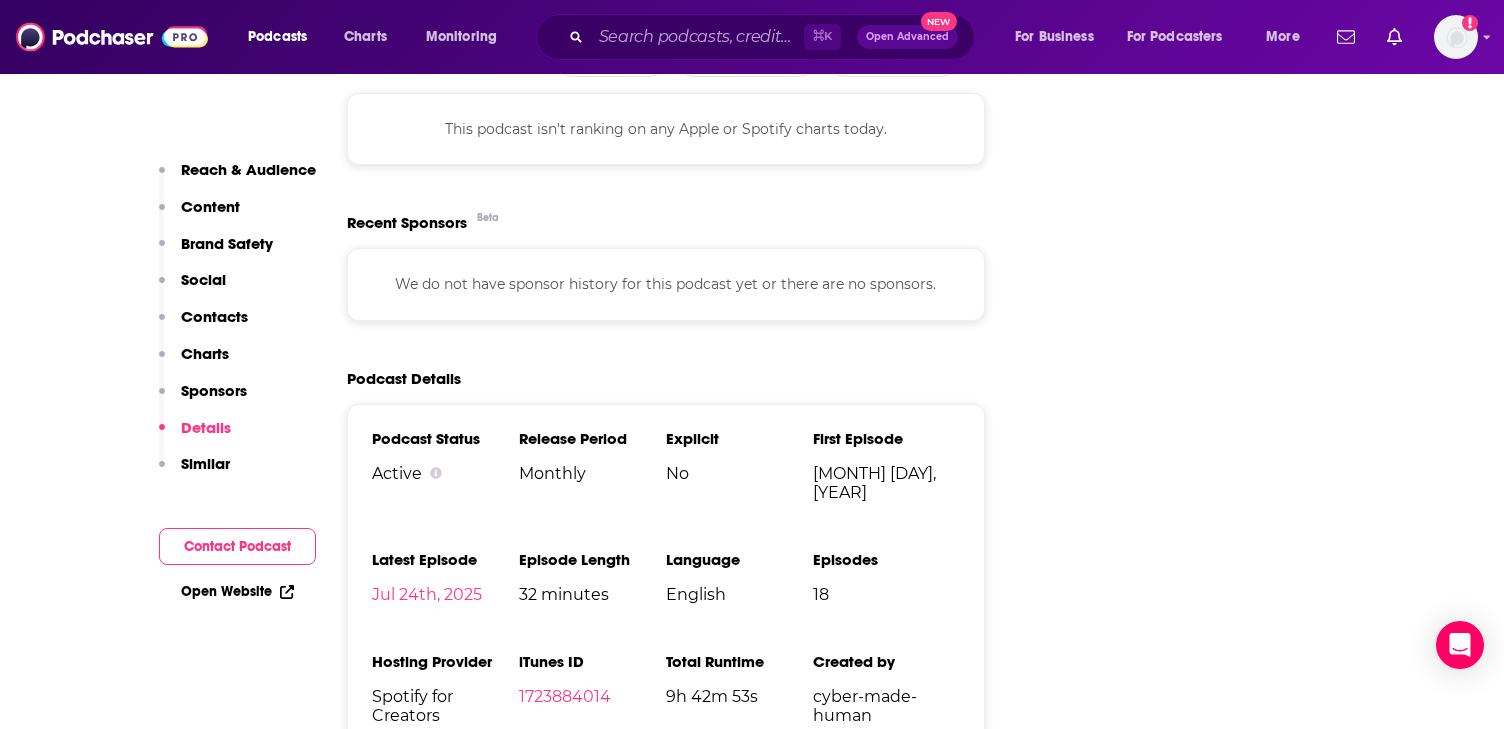 click on "Contacts" at bounding box center (214, 316) 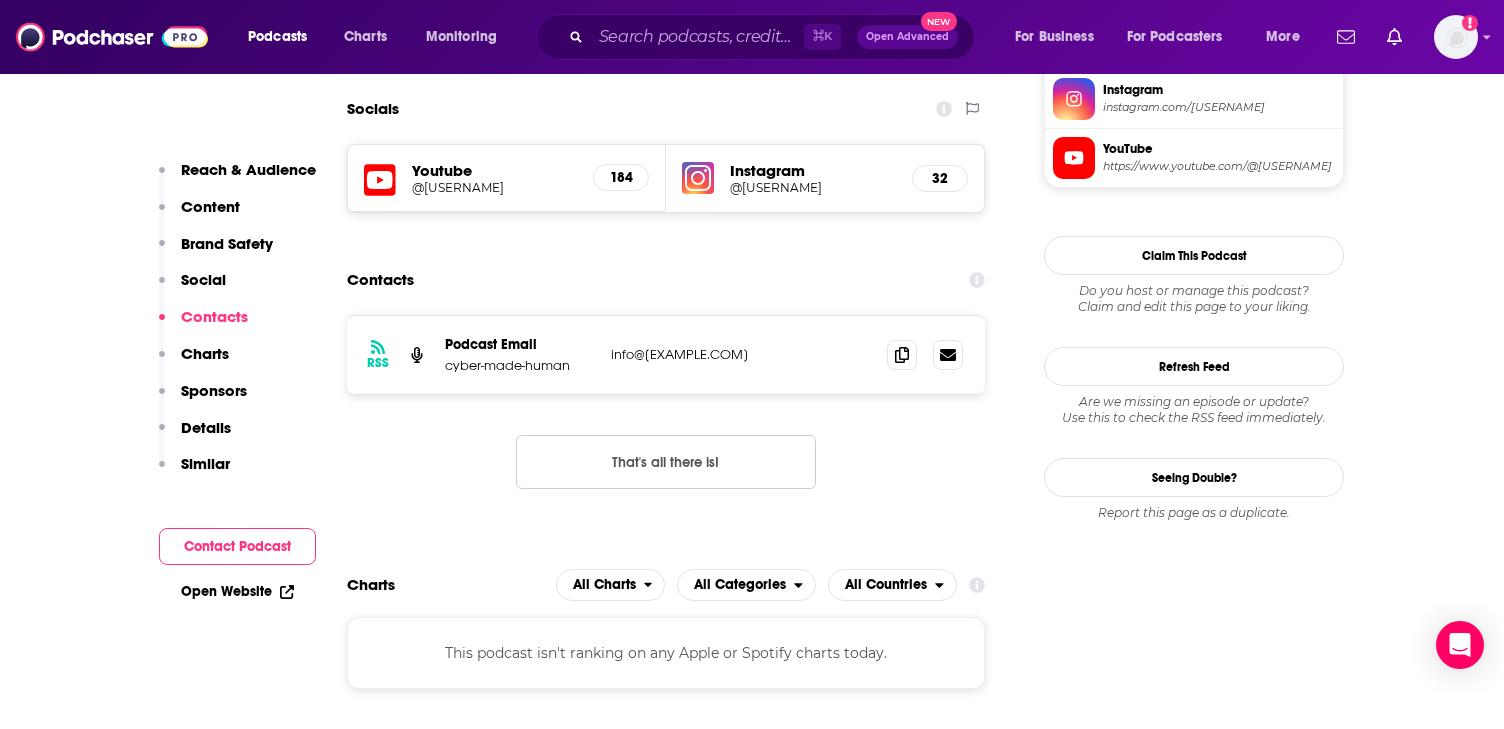 scroll, scrollTop: 1570, scrollLeft: 0, axis: vertical 